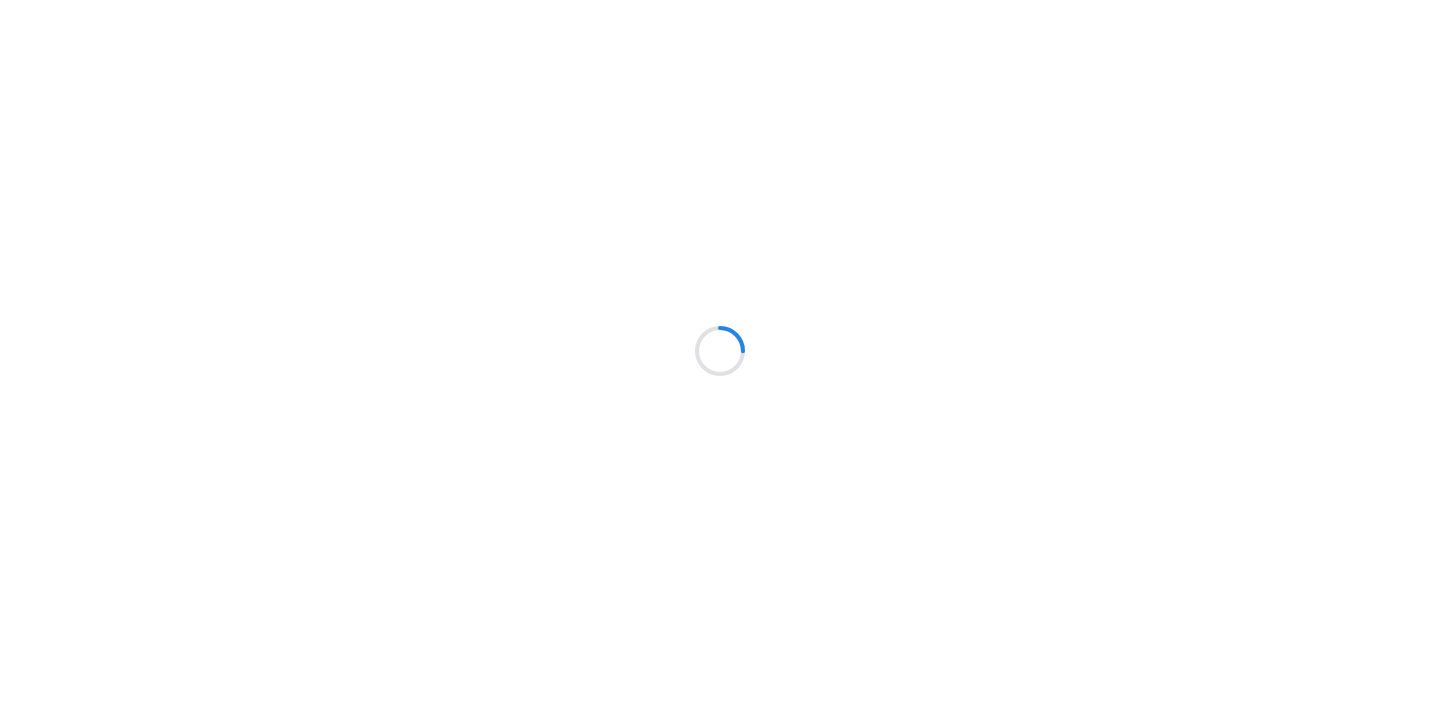 scroll, scrollTop: 0, scrollLeft: 0, axis: both 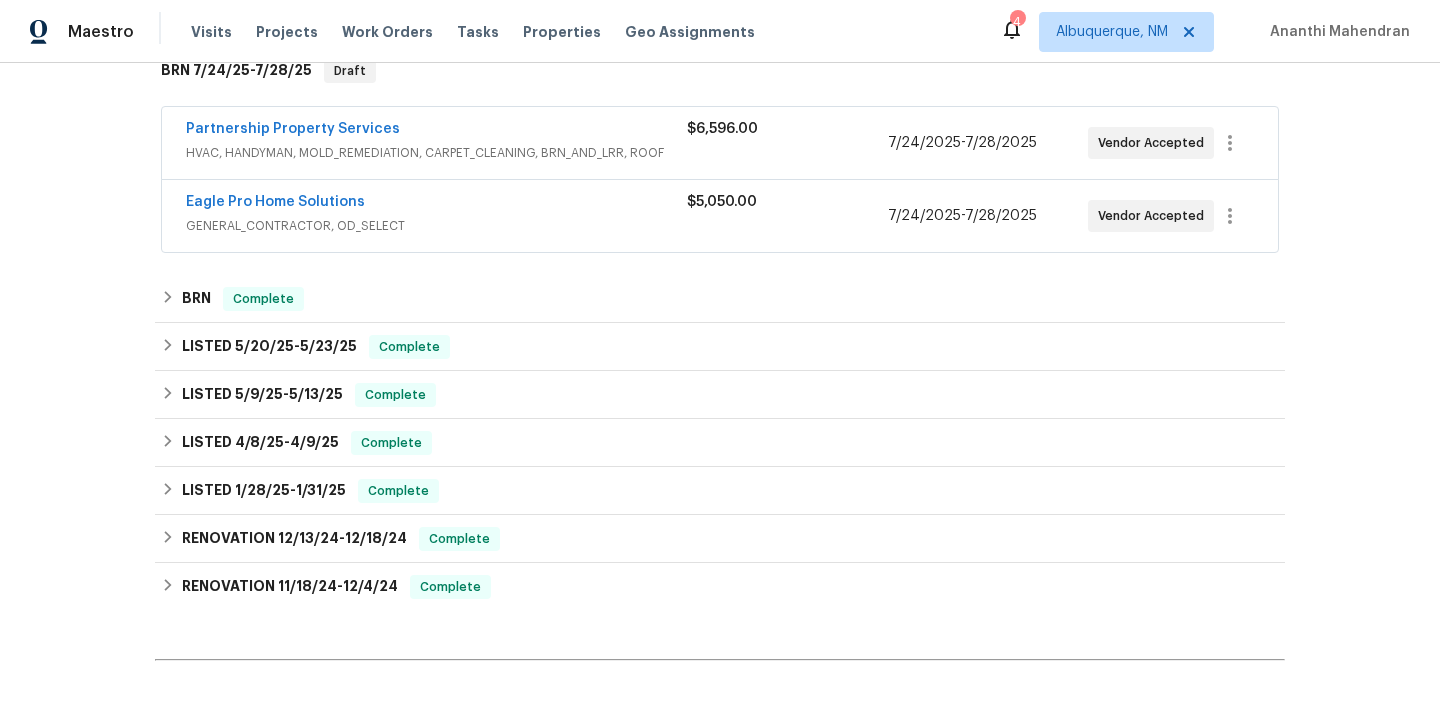 click on "Eagle Pro Home Solutions" at bounding box center (275, 202) 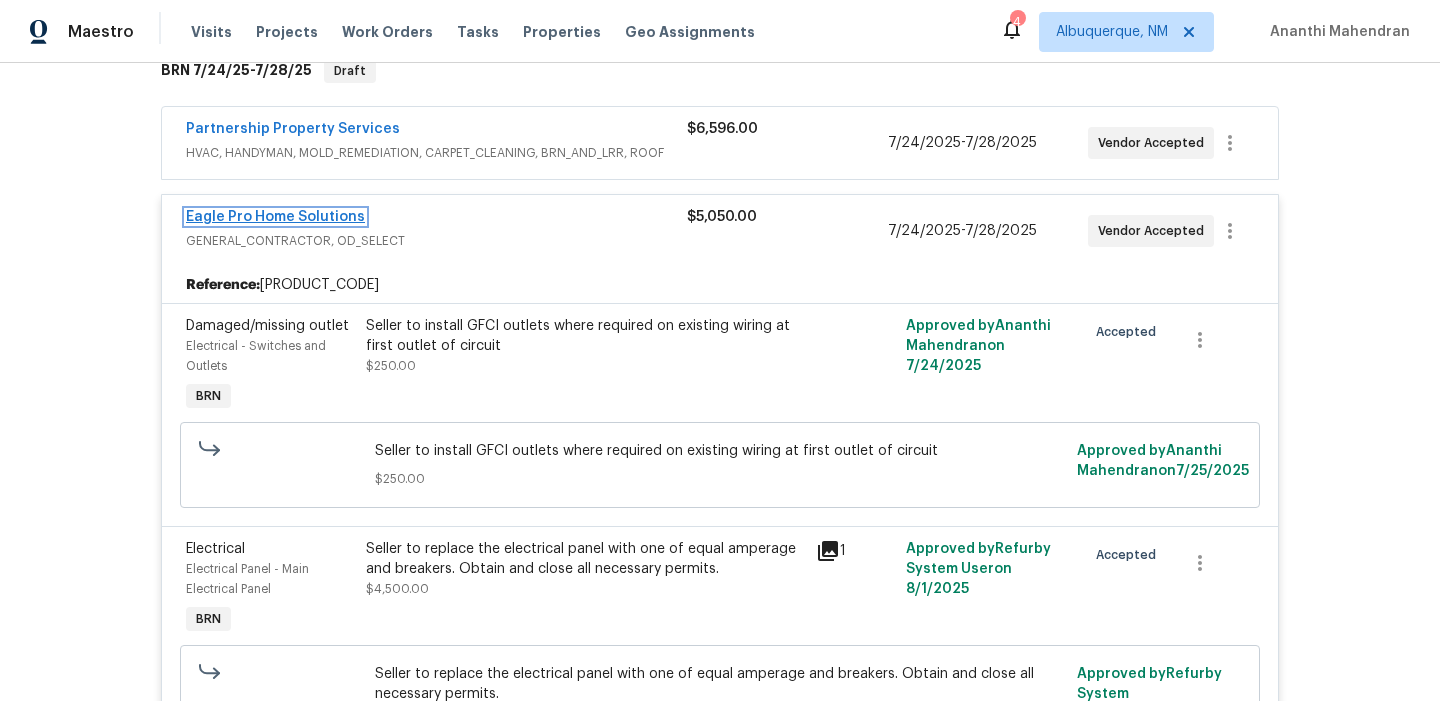 click on "Eagle Pro Home Solutions" at bounding box center (275, 217) 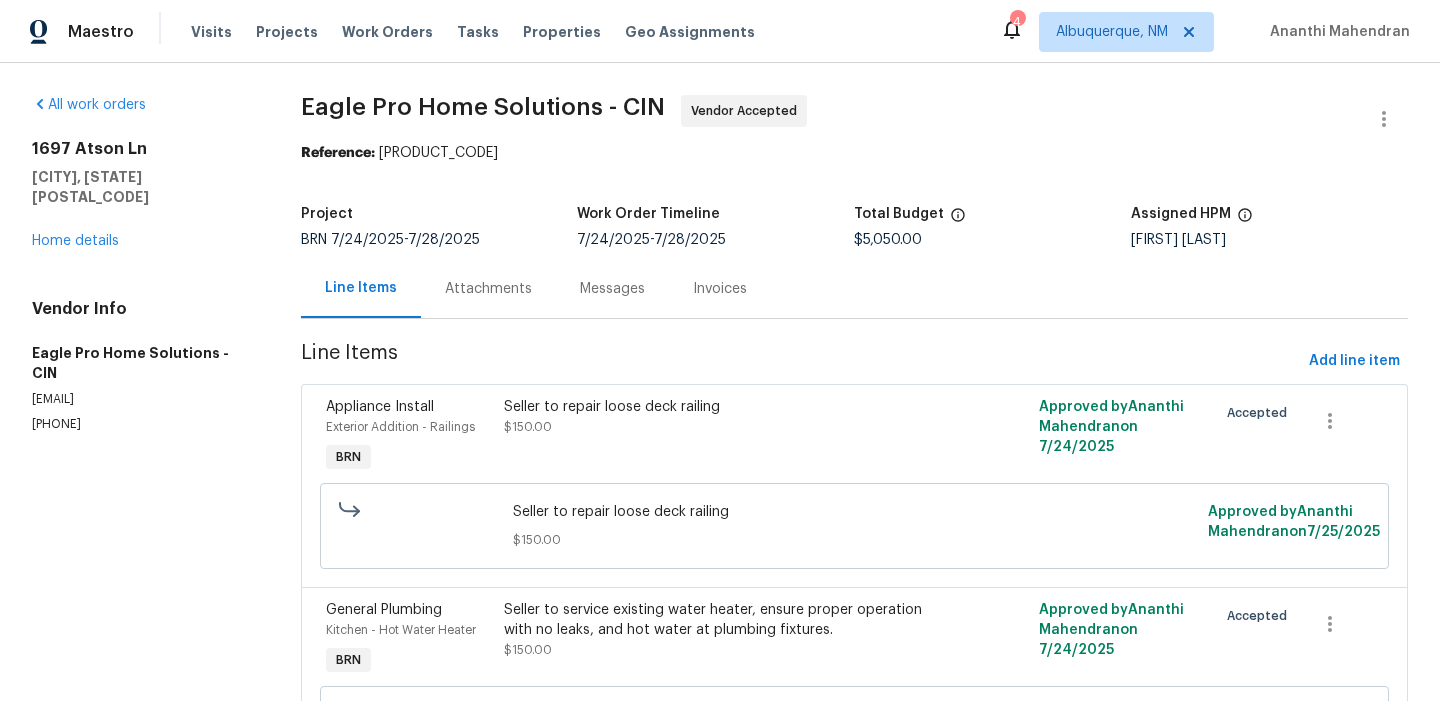 scroll, scrollTop: 189, scrollLeft: 0, axis: vertical 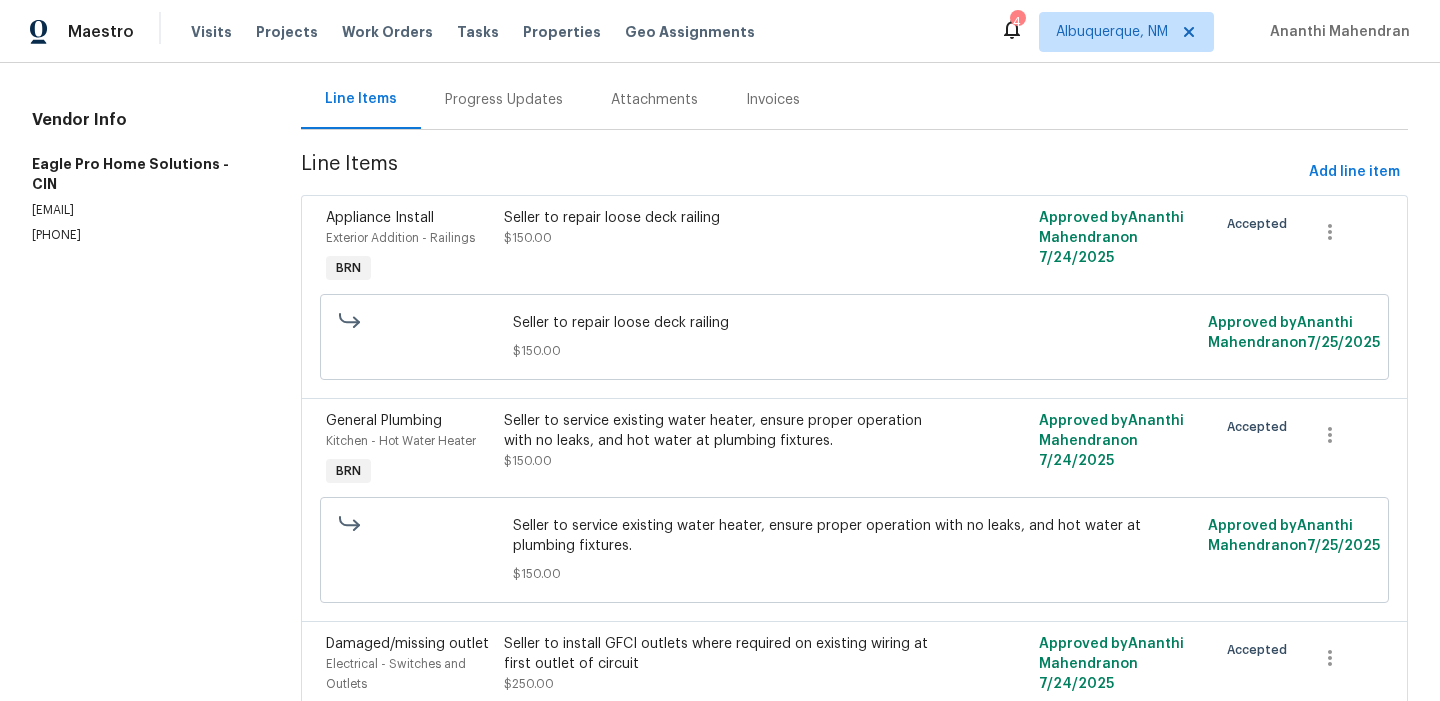 click on "Progress Updates" at bounding box center [504, 100] 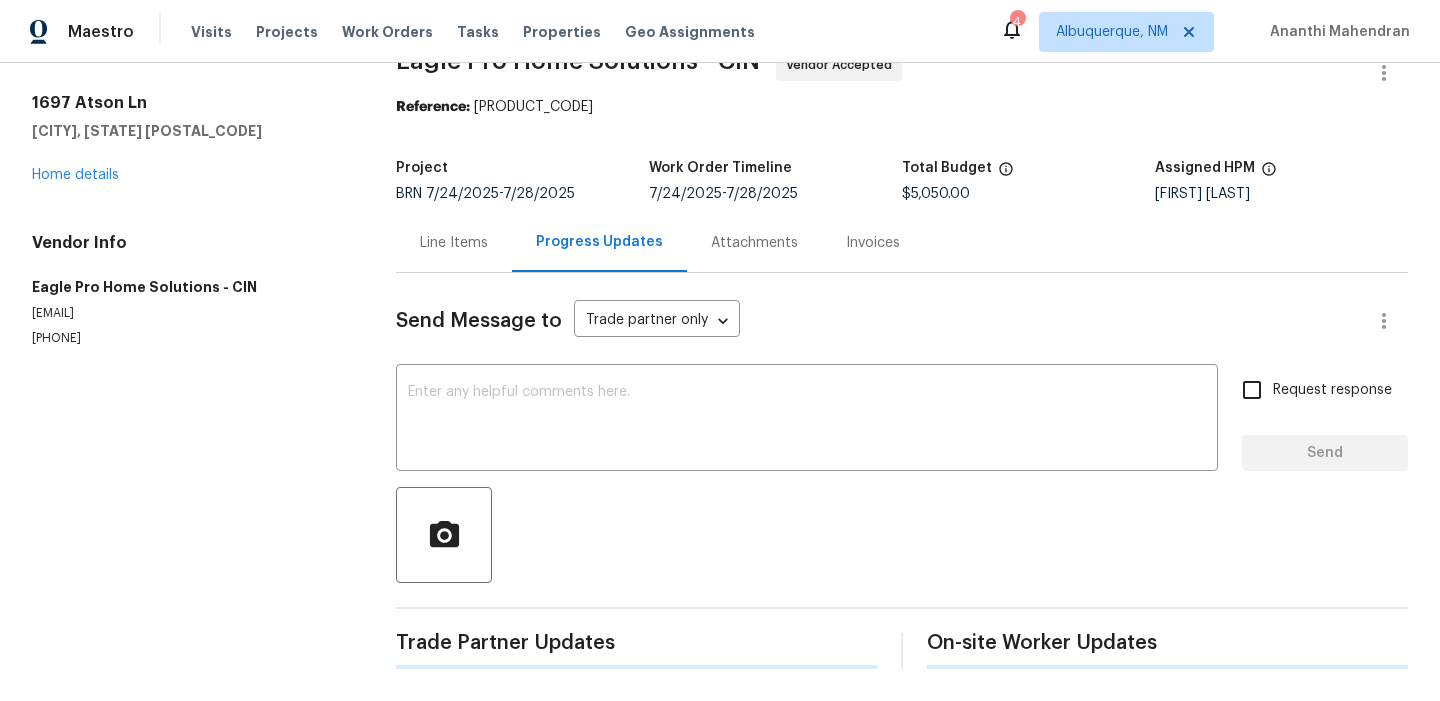 scroll, scrollTop: 189, scrollLeft: 0, axis: vertical 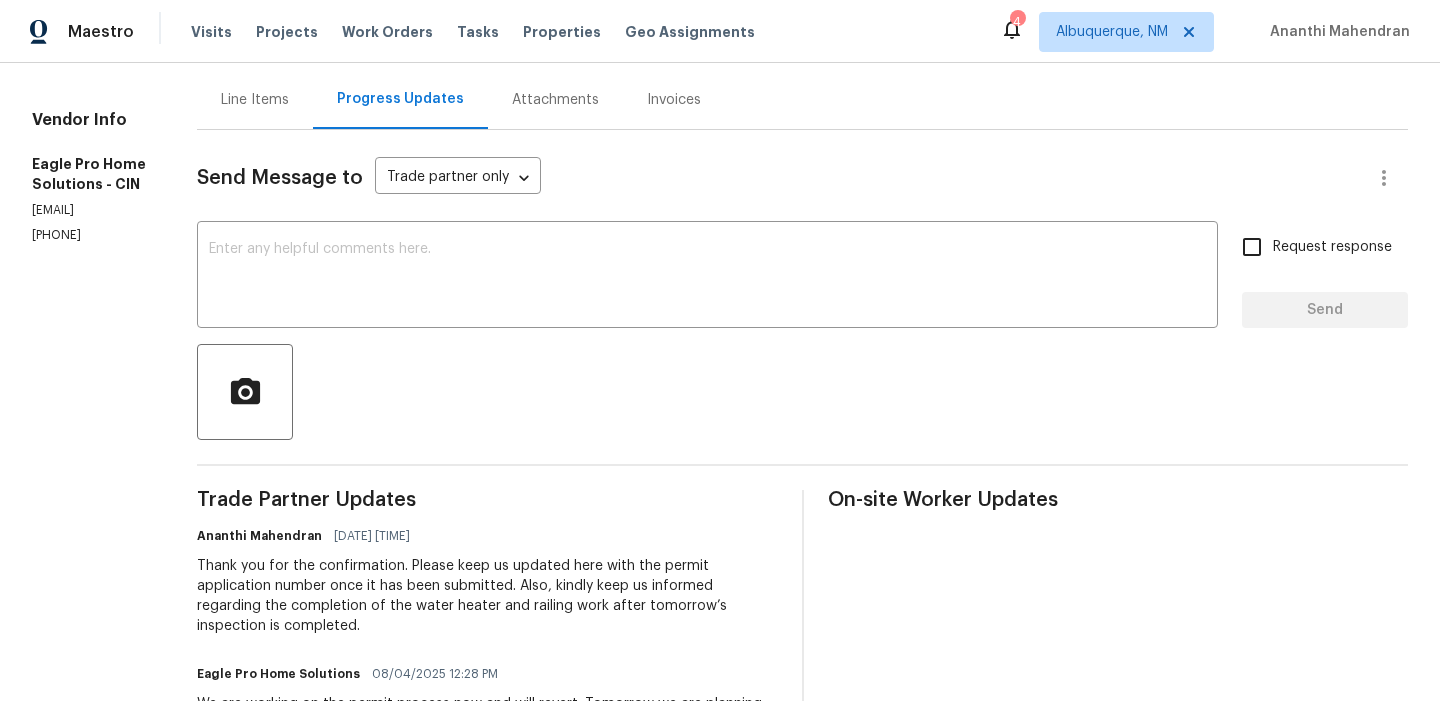 click at bounding box center (802, 392) 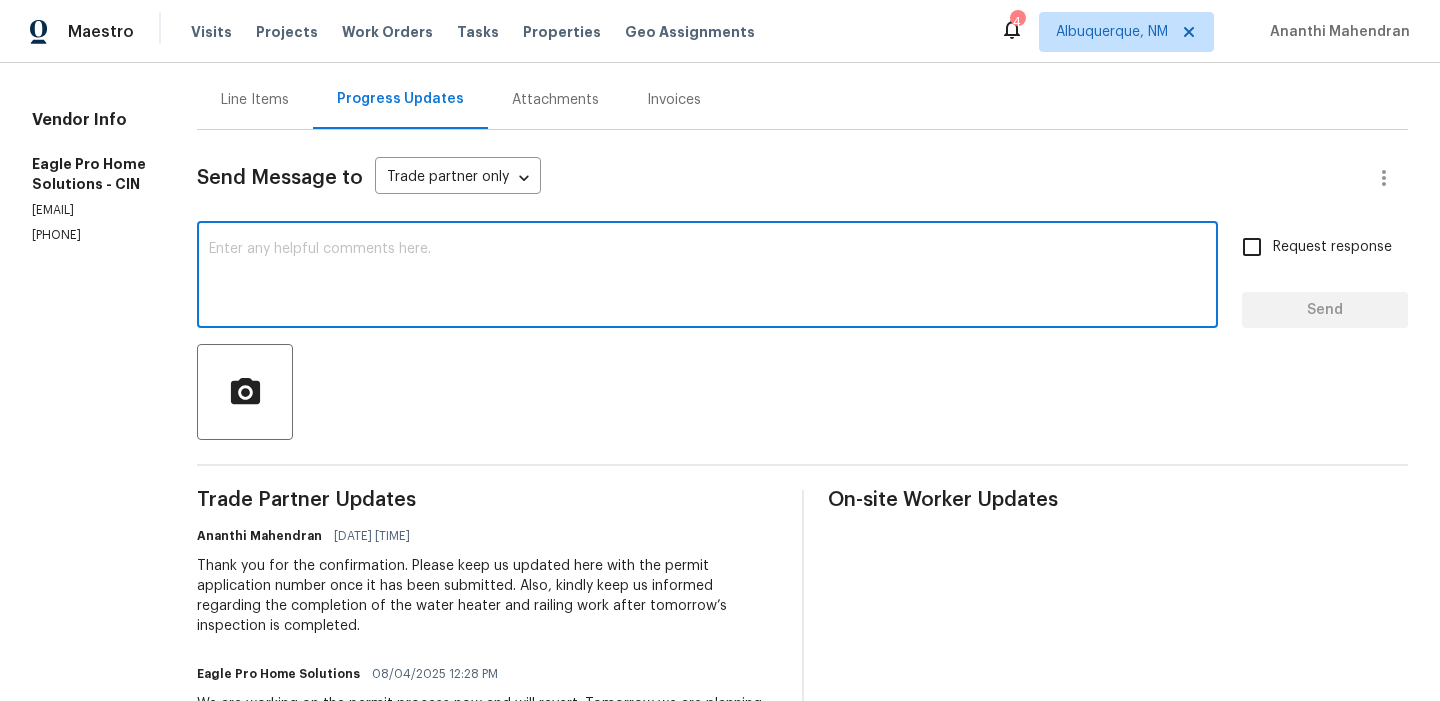 click at bounding box center [707, 277] 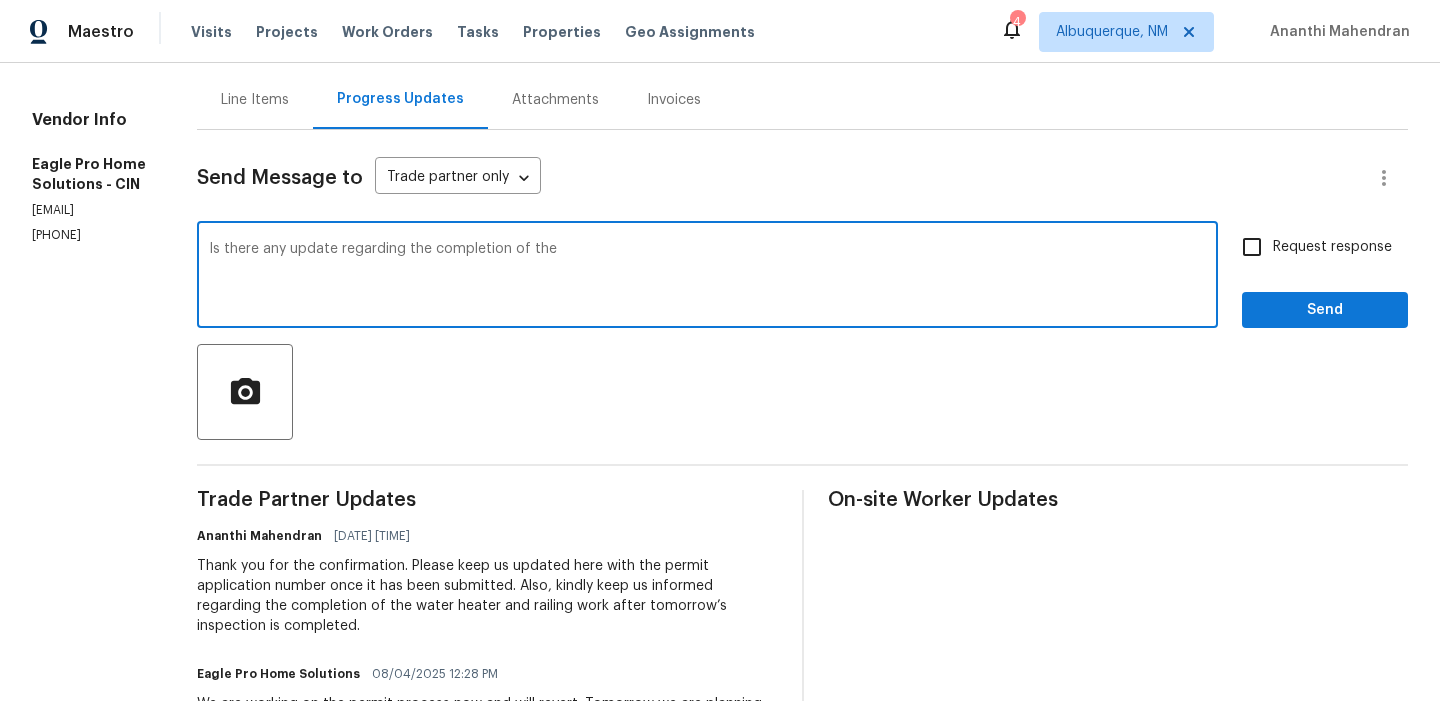 type on "Is there any update regarding the completion of the" 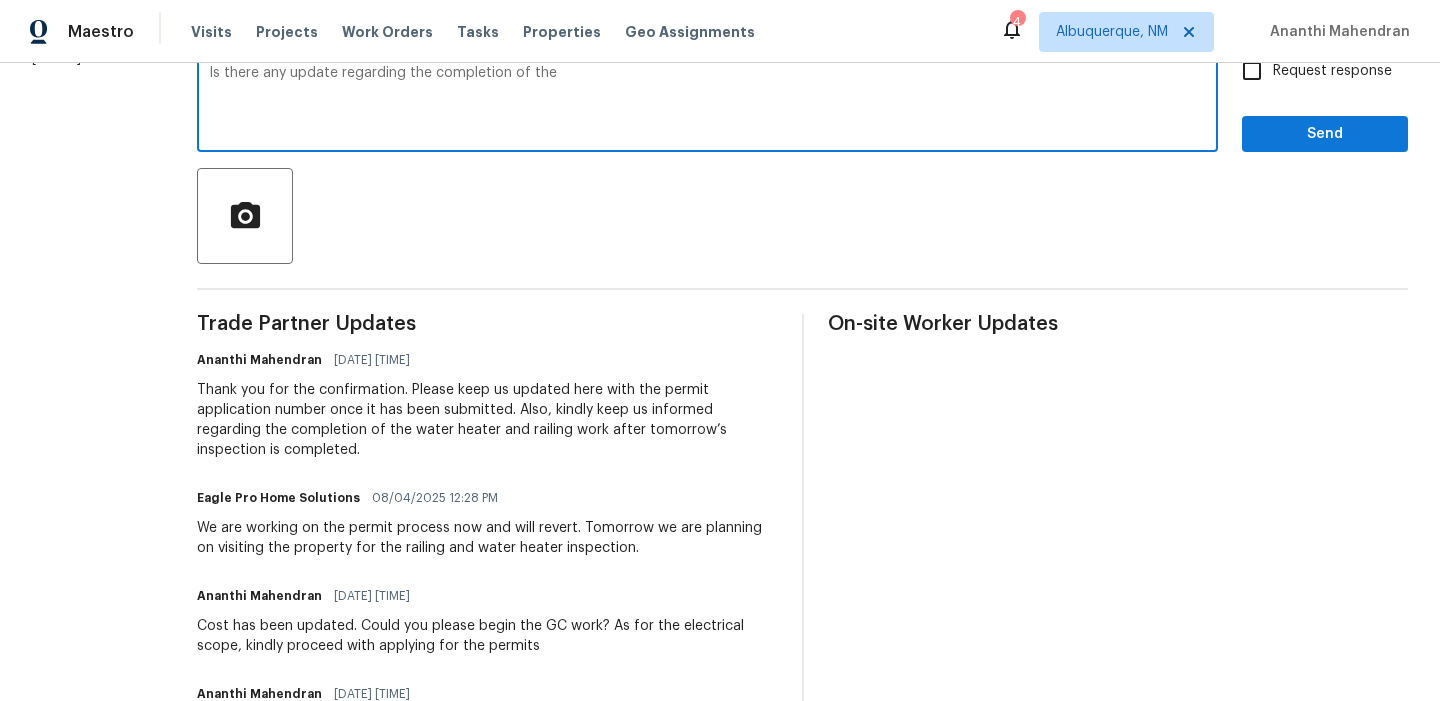 scroll, scrollTop: 347, scrollLeft: 0, axis: vertical 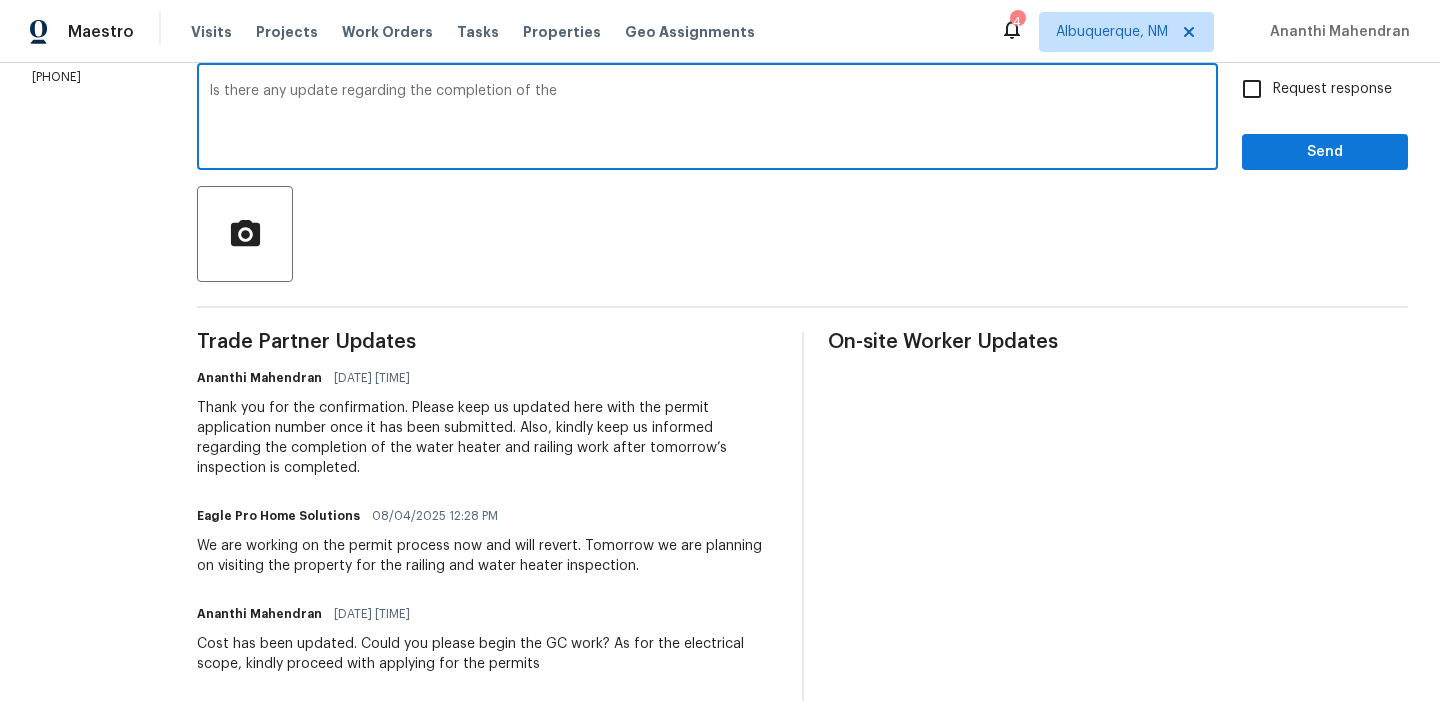 click on "Is there any update regarding the completion of the" at bounding box center (707, 119) 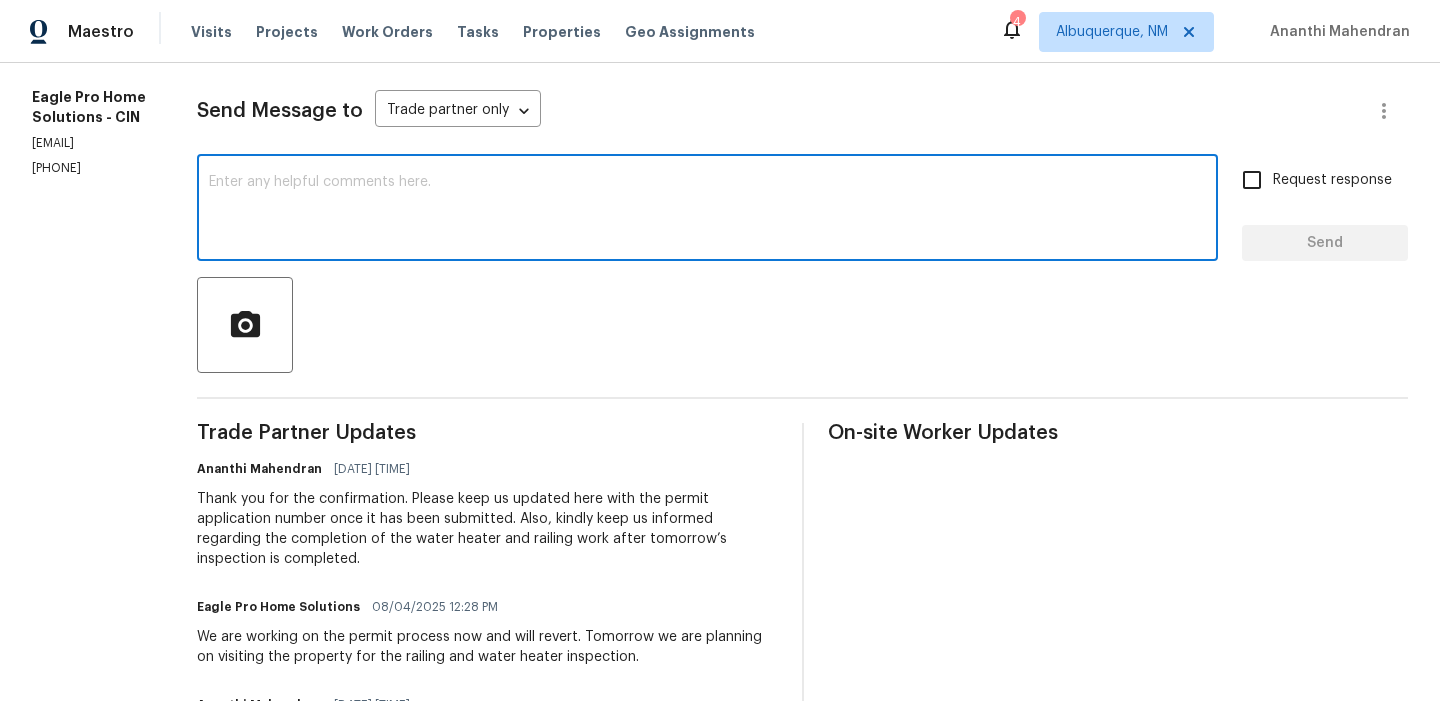 scroll, scrollTop: 219, scrollLeft: 0, axis: vertical 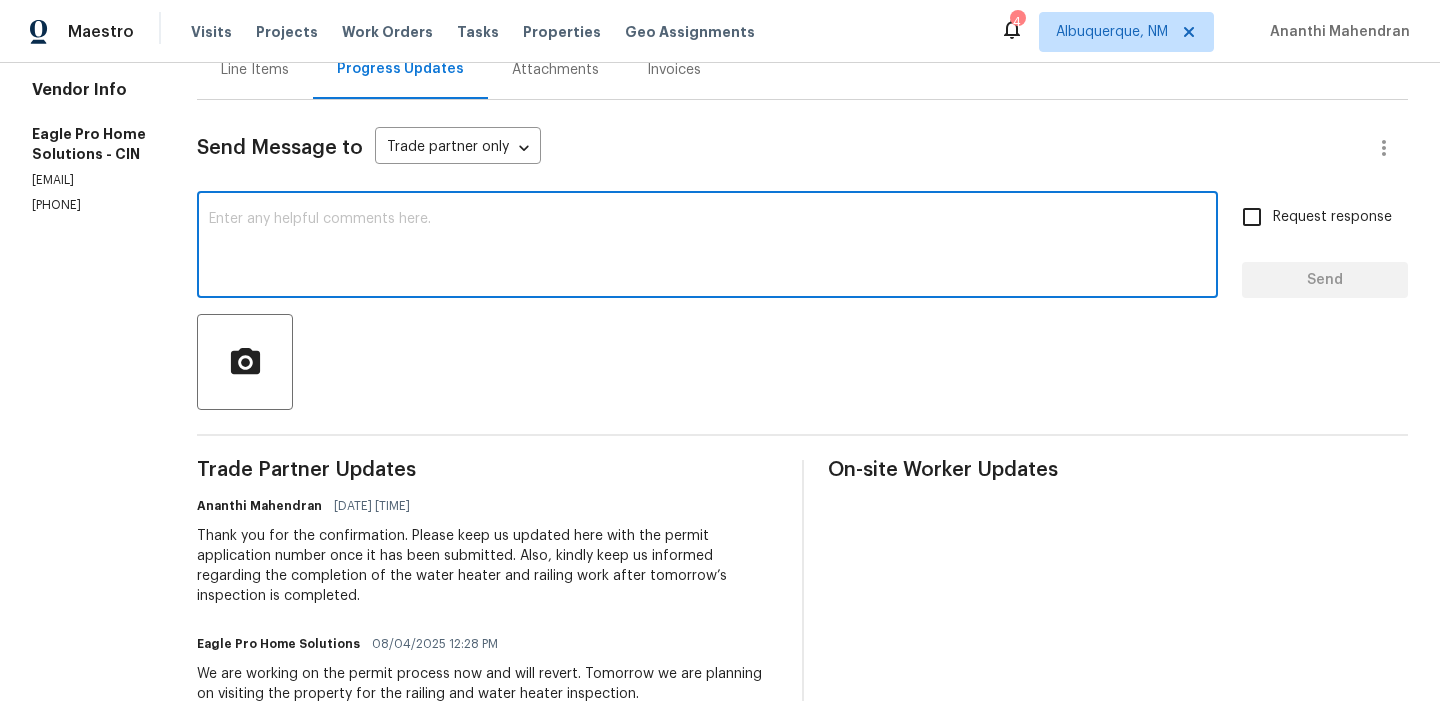 click on "Send Message to Trade partner only Trade partner only ​" at bounding box center (778, 148) 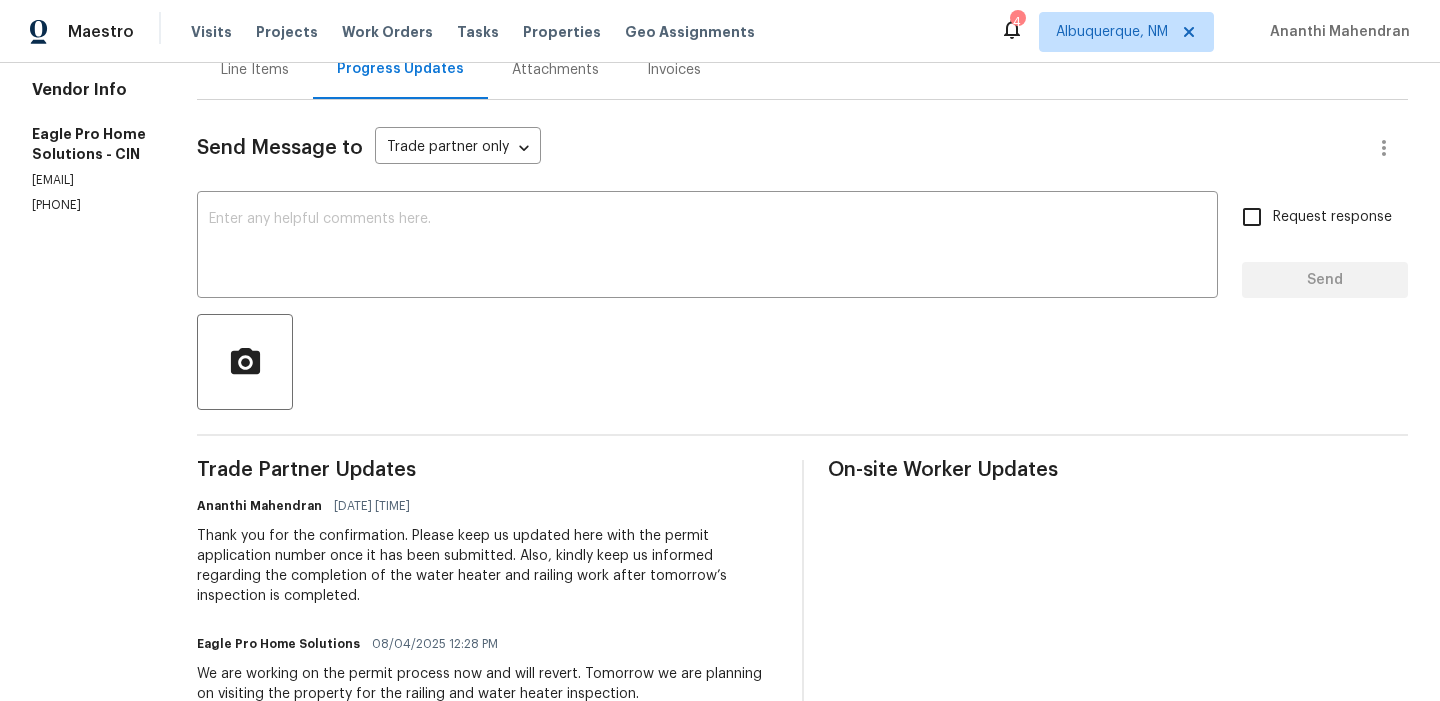 click on "Line Items" at bounding box center (255, 69) 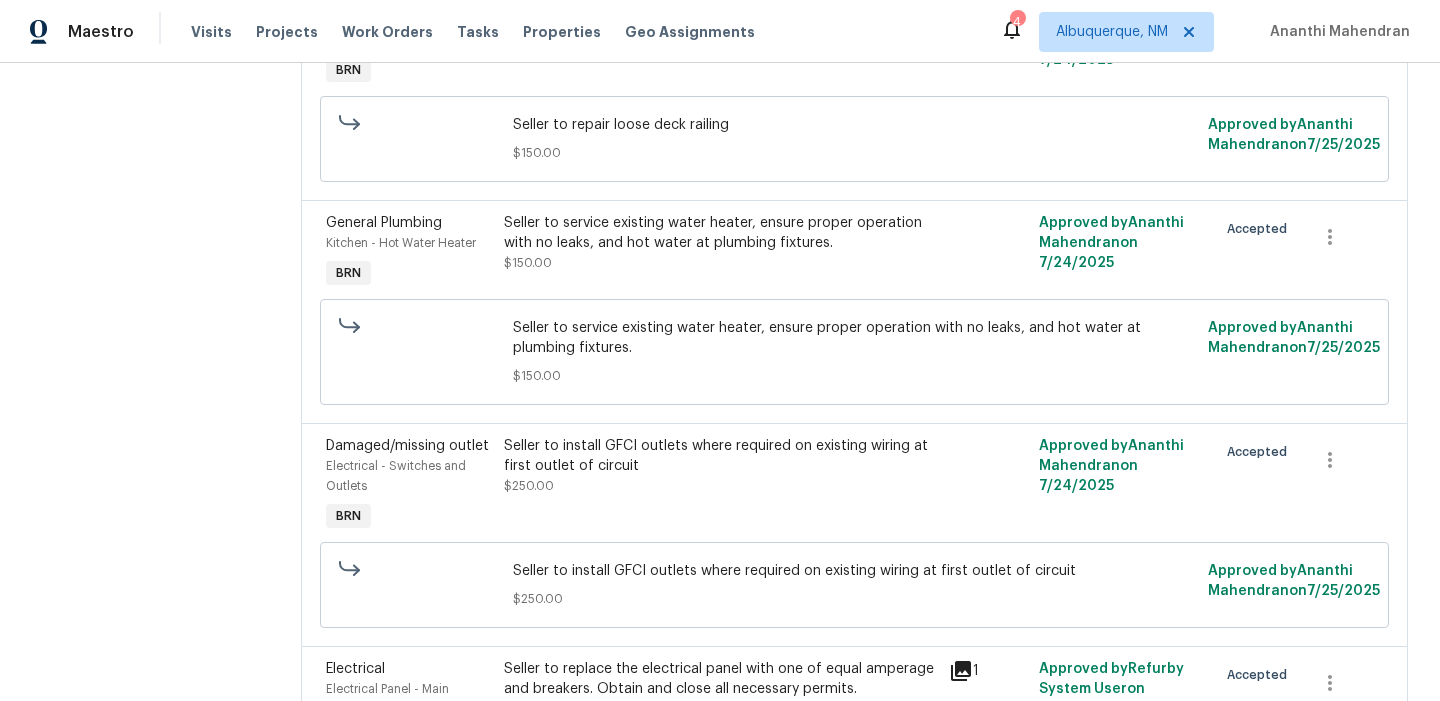 scroll, scrollTop: 0, scrollLeft: 0, axis: both 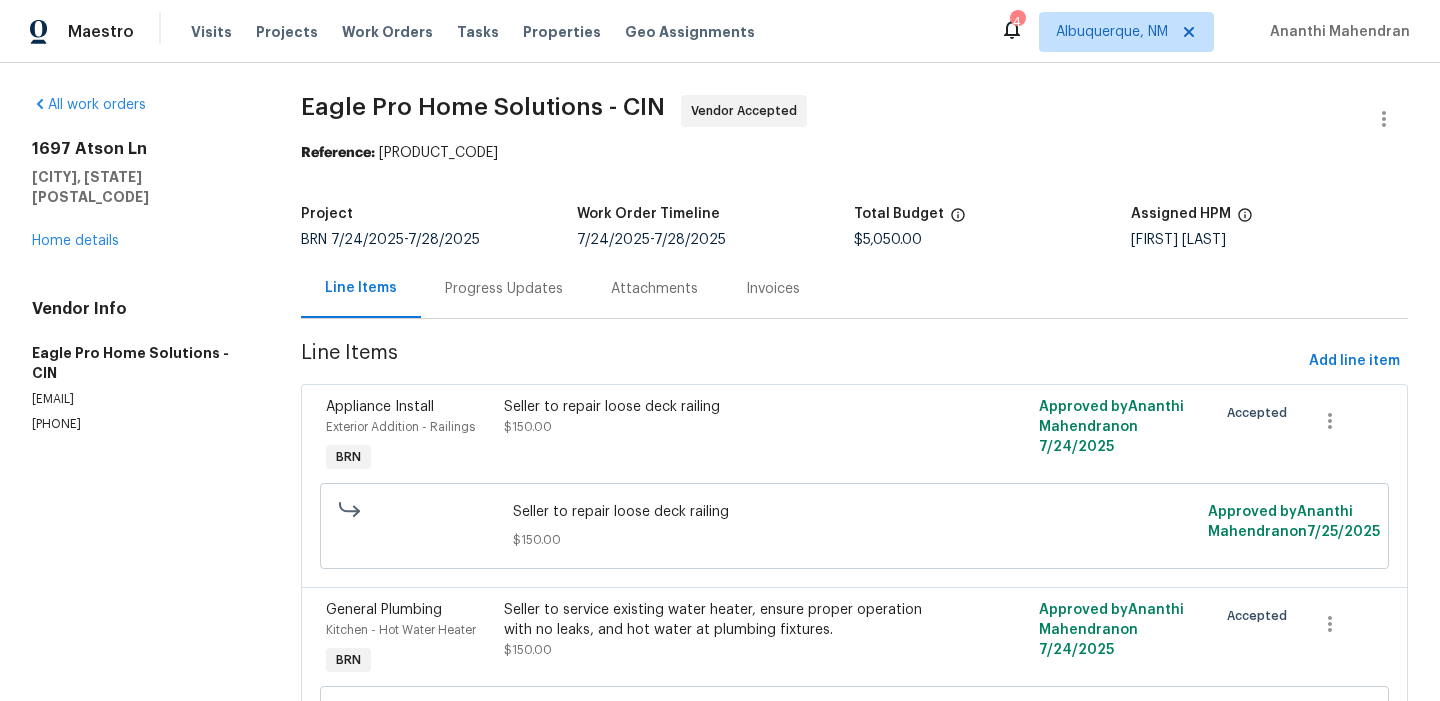 click on "Progress Updates" at bounding box center [504, 289] 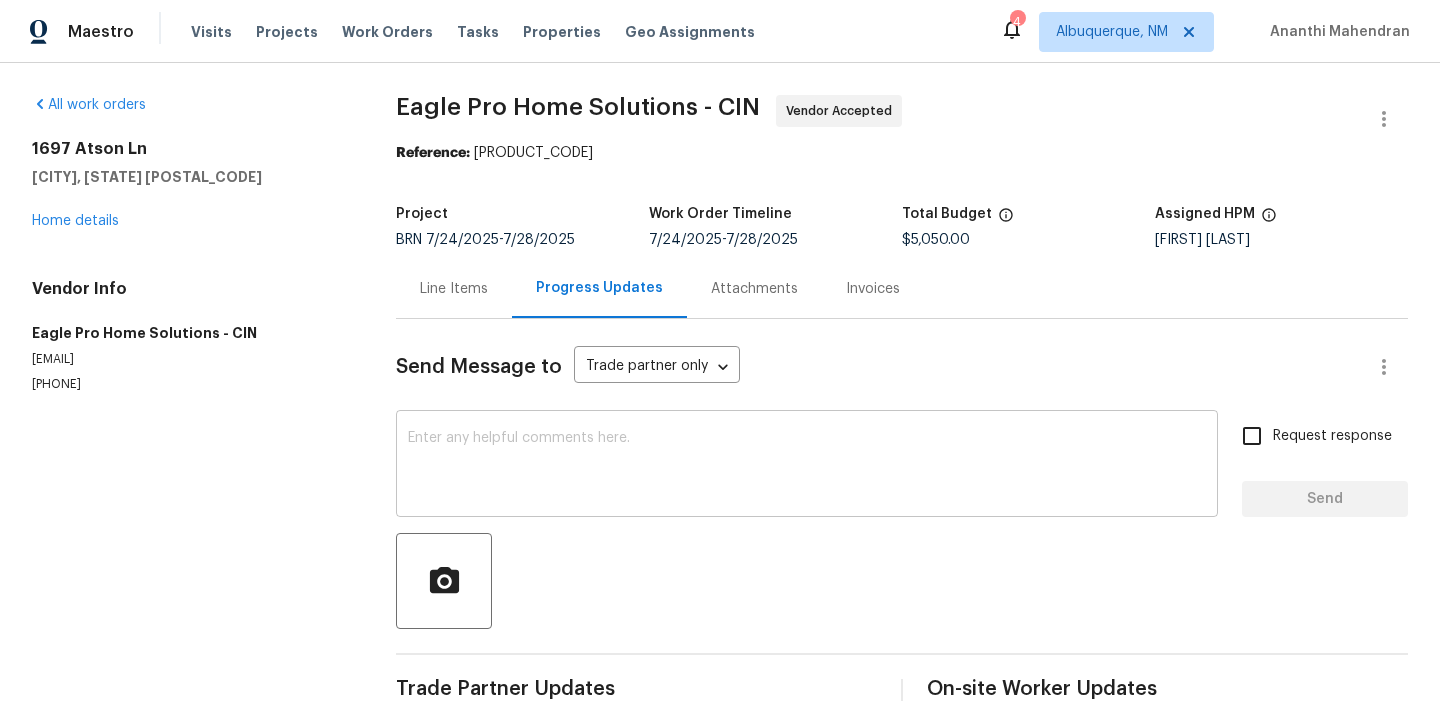 click on "x ​" at bounding box center (807, 466) 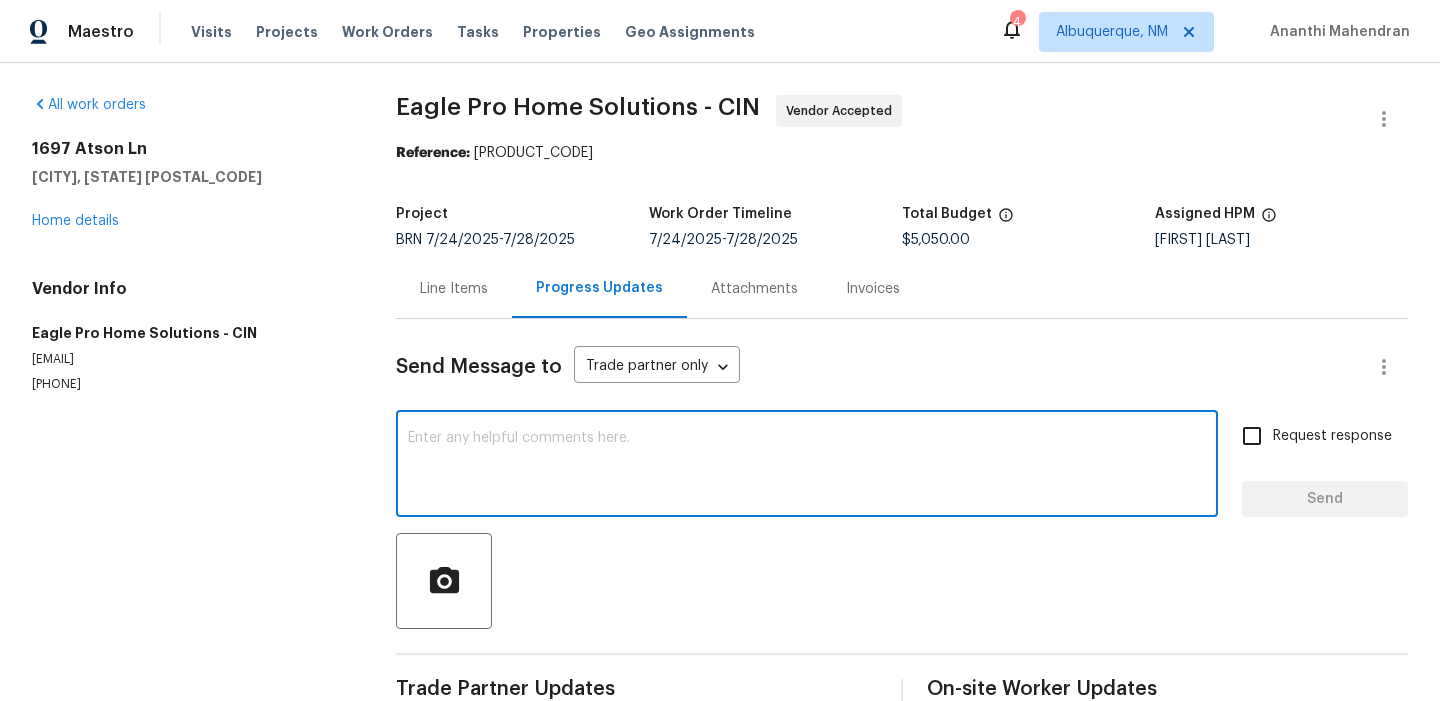paste on "Is there any update regarding the completion of the" 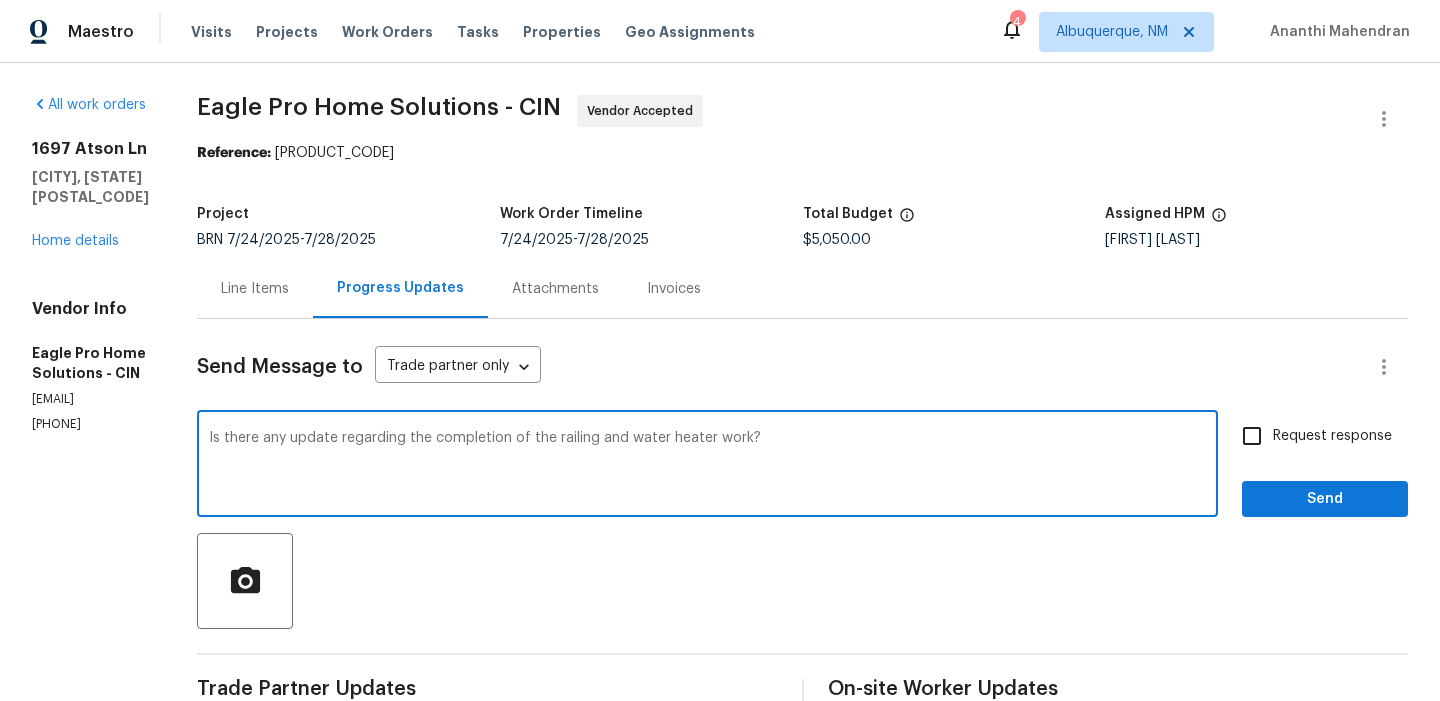 type on "Is there any update regarding the completion of the railing and water heater work?" 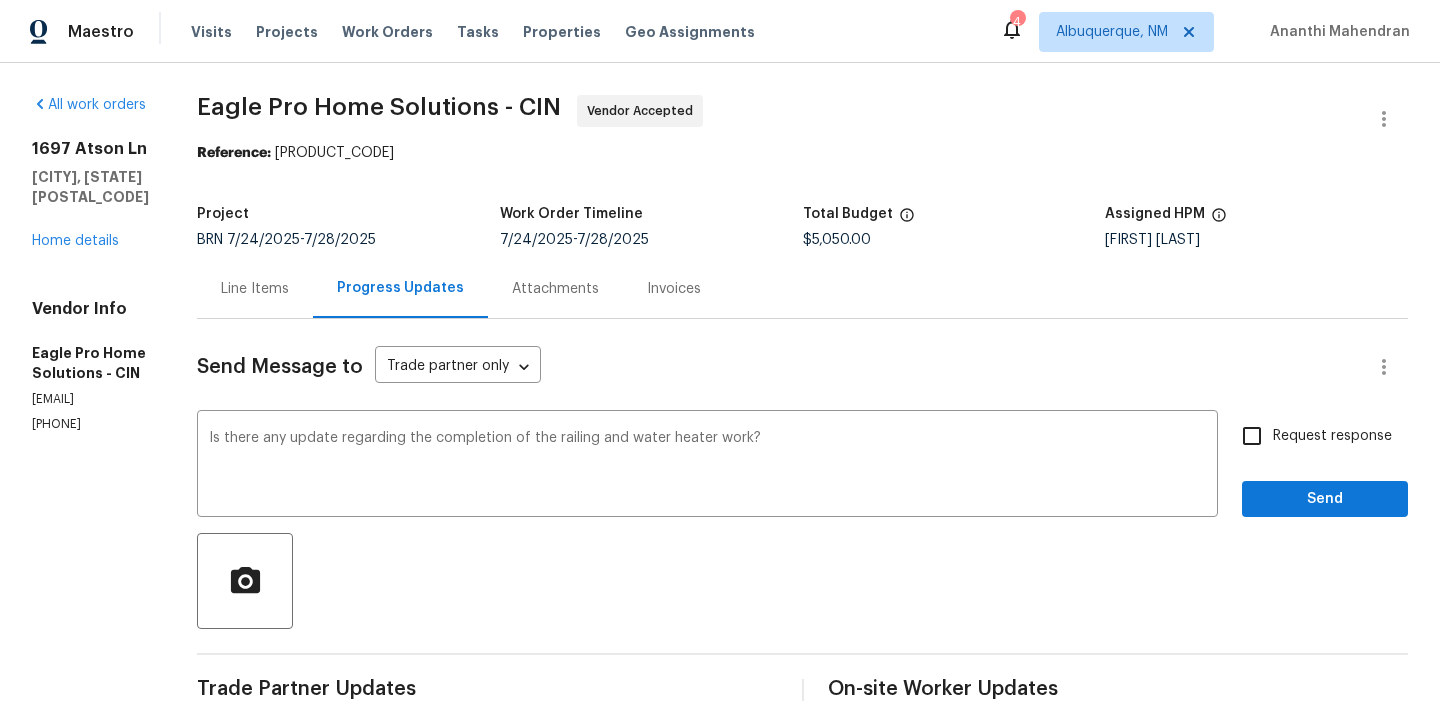 click on "Request response" at bounding box center [1252, 436] 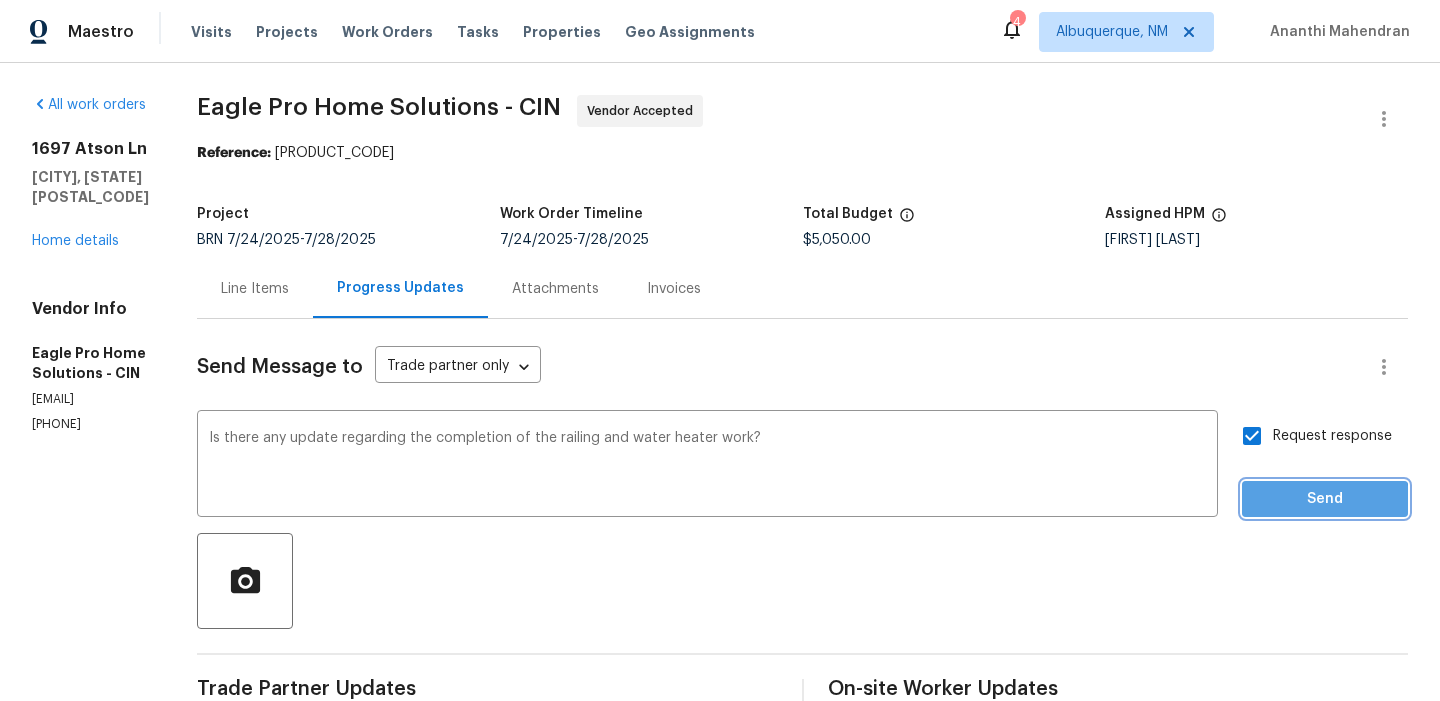 click on "Send" at bounding box center [1325, 499] 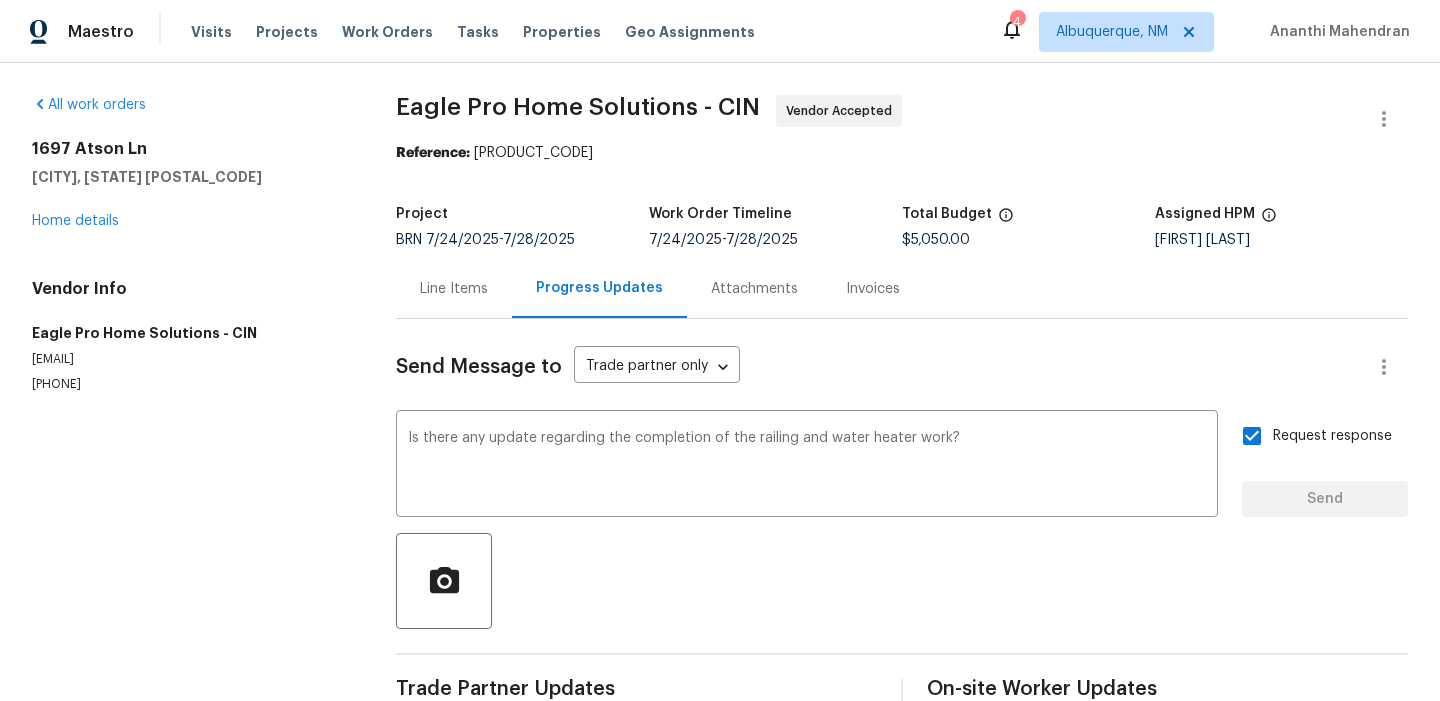 type 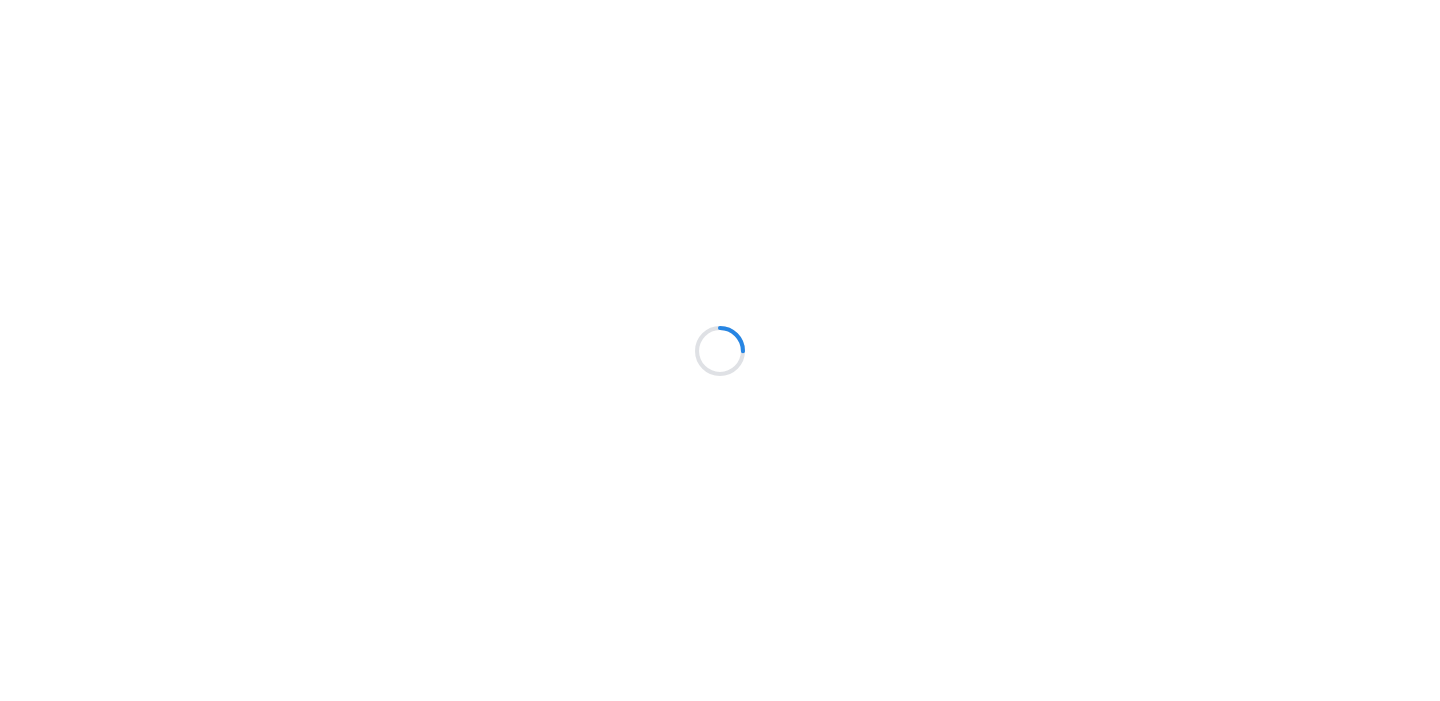 scroll, scrollTop: 0, scrollLeft: 0, axis: both 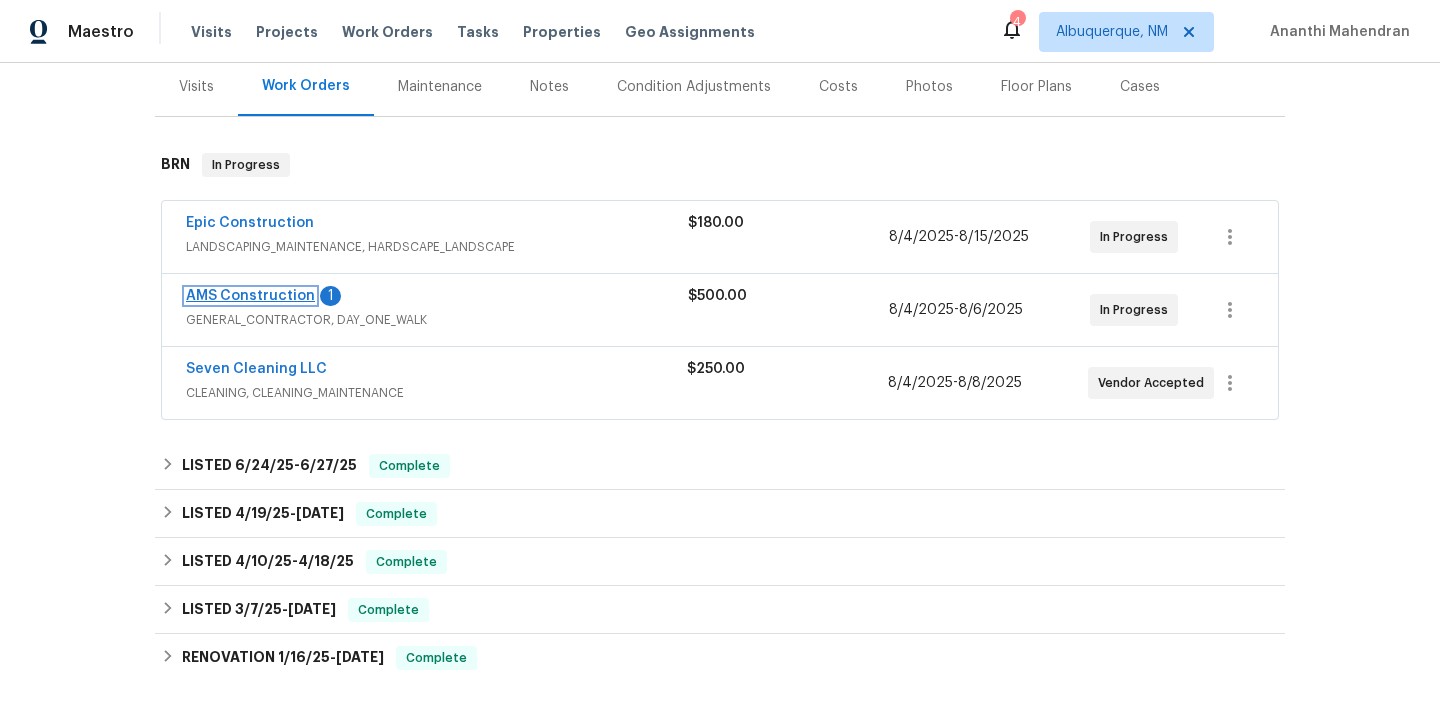 click on "AMS Construction" at bounding box center (250, 296) 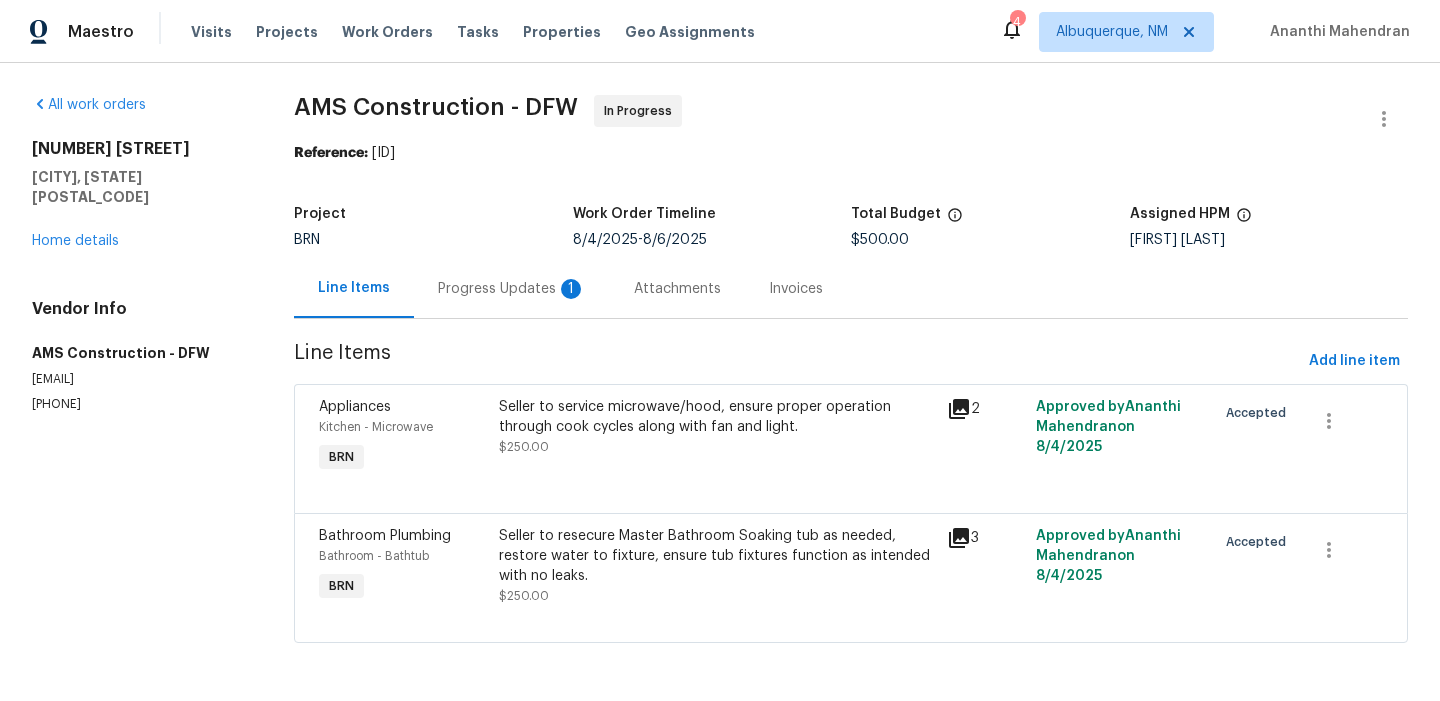 click on "Progress Updates 1" at bounding box center [512, 288] 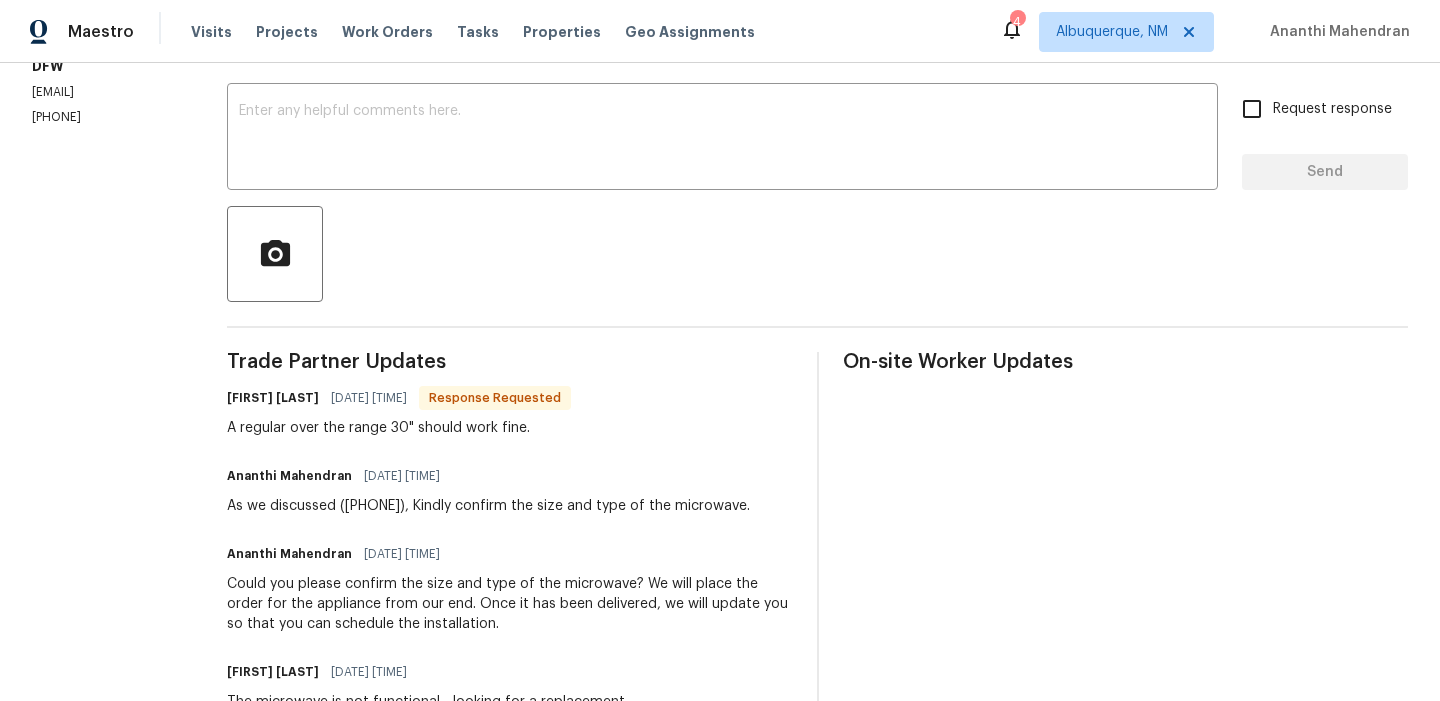 scroll, scrollTop: 328, scrollLeft: 0, axis: vertical 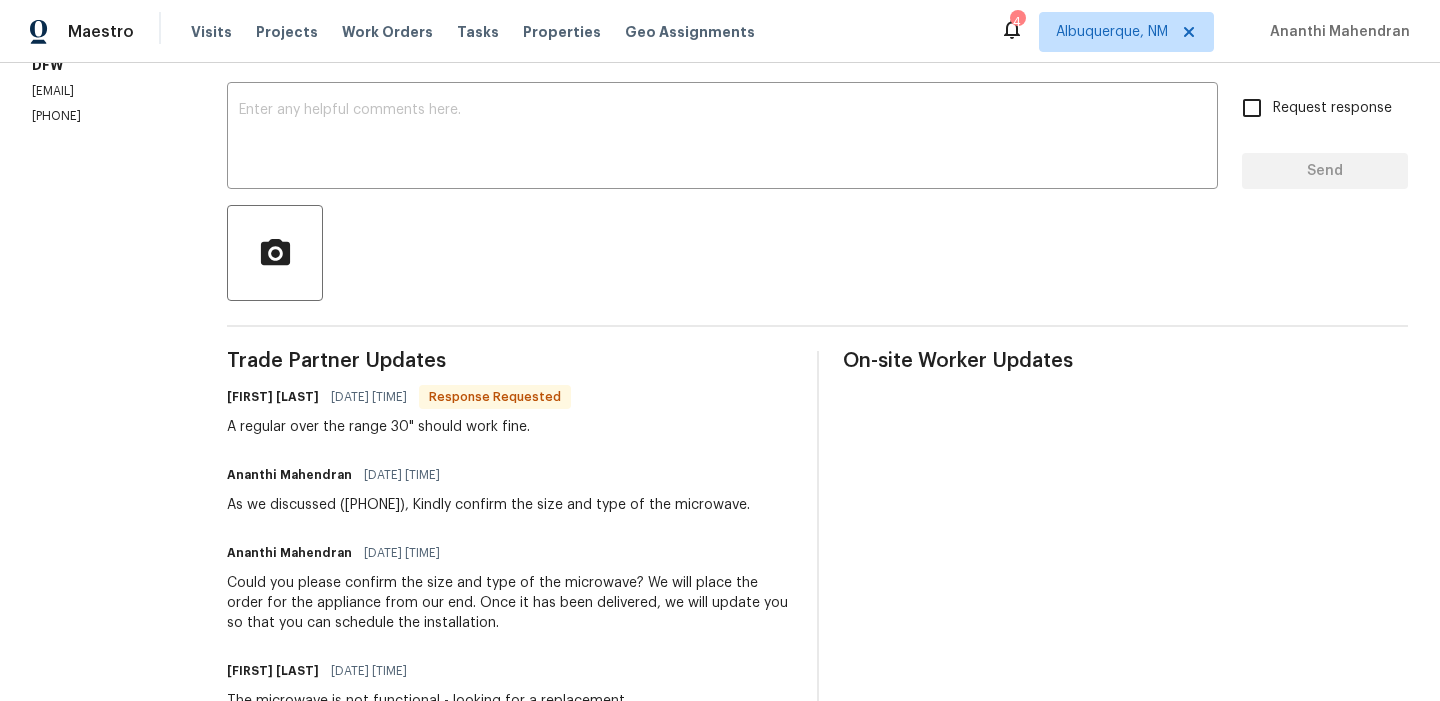click on "Send Message to Trade partner only Trade partner only ​ x ​ Request response Send Trade Partner Updates Michael Kimbrell 08/05/2025 11:25 AM Response Requested A regular over the range 30" should work fine. Ananthi Mahendran 08/05/2025 11:10 AM As we discussed (469) 363-1173, Kindly confirm the size and type of the microwave. Ananthi Mahendran 08/04/2025 5:08 PM Could you please confirm the size and type of the microwave? We will place the order for the appliance from our end. Once it has been delivered, we will update you so that you can schedule the installation. Michael Kimbrell 08/04/2025 2:40 PM The microwave is not functional - looking for a replacement Ananthi Mahendran 08/04/2025 10:13 AM On-site Worker Updates" at bounding box center (817, 442) 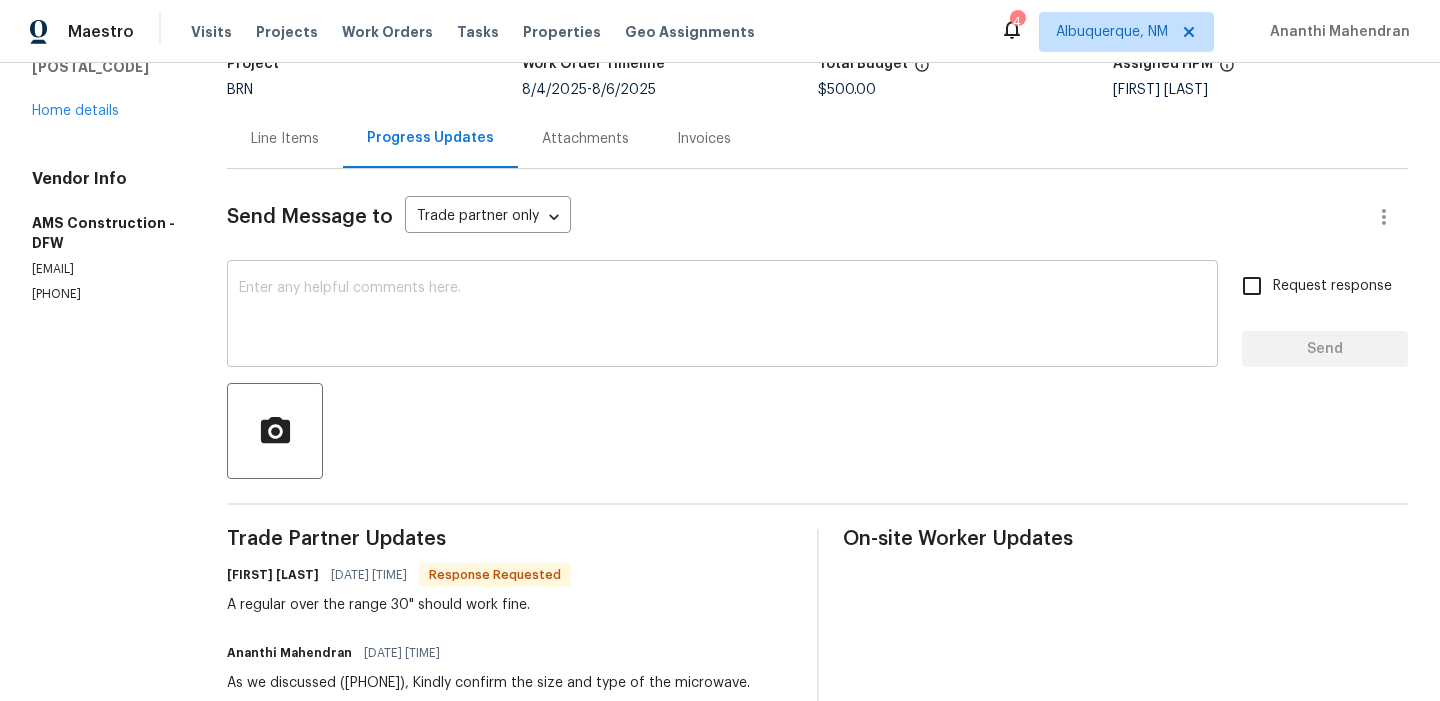 scroll, scrollTop: 0, scrollLeft: 0, axis: both 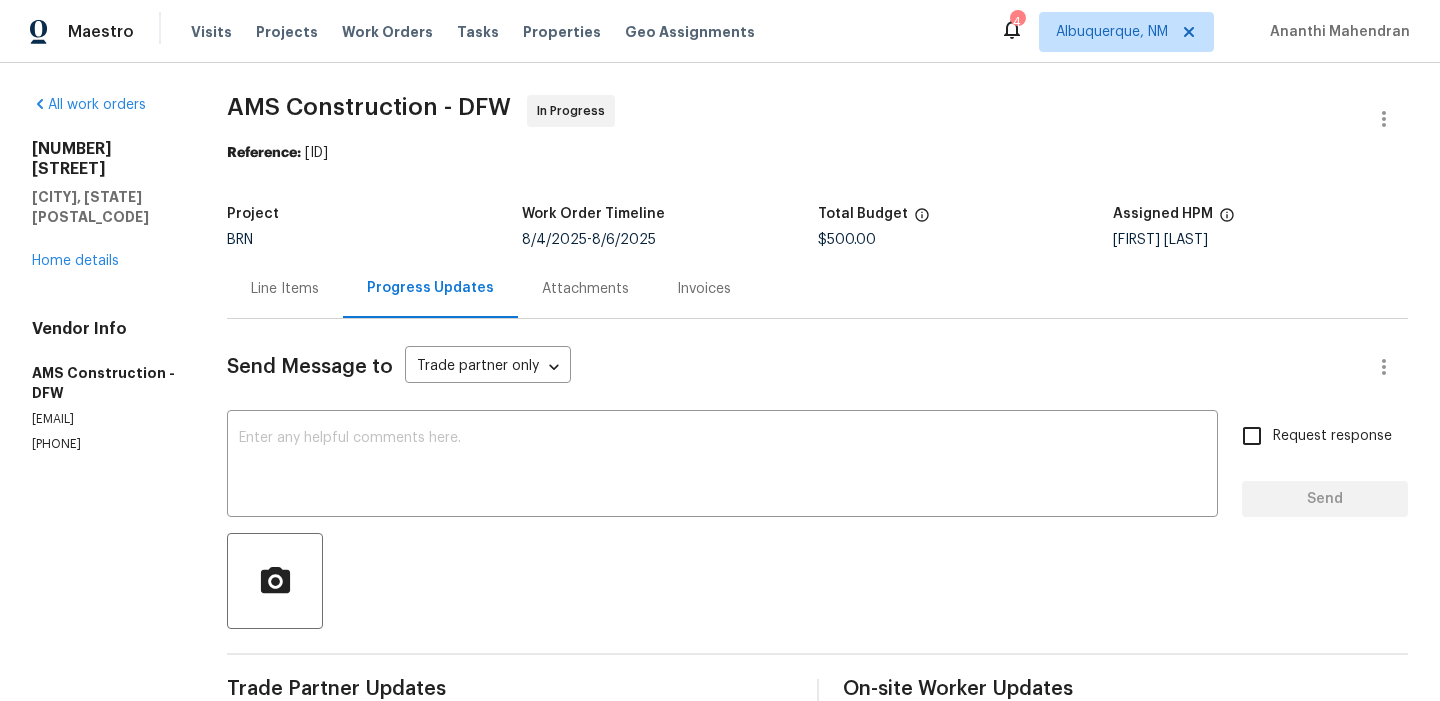 click on "BRN" at bounding box center [374, 240] 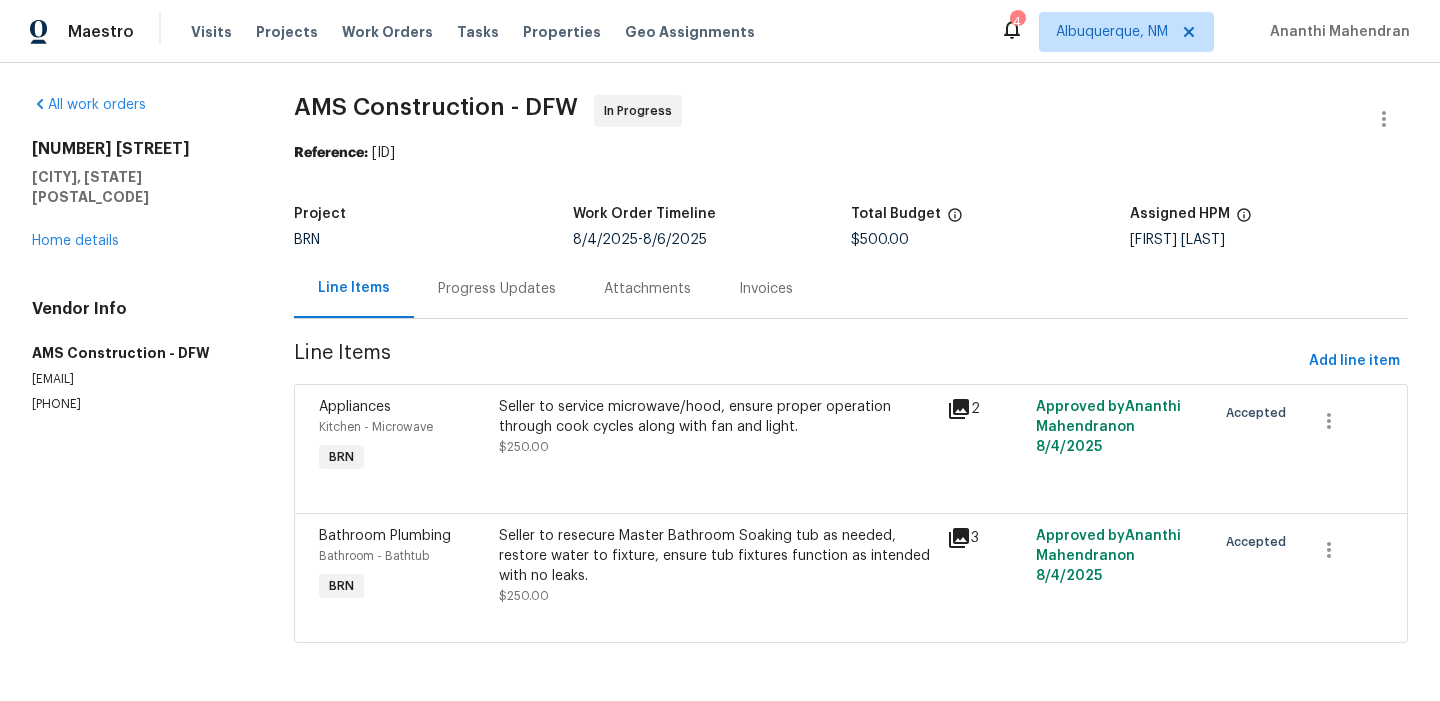 click on "Seller to service microwave/hood, ensure proper operation through cook cycles along with fan and light. $250.00" at bounding box center (717, 427) 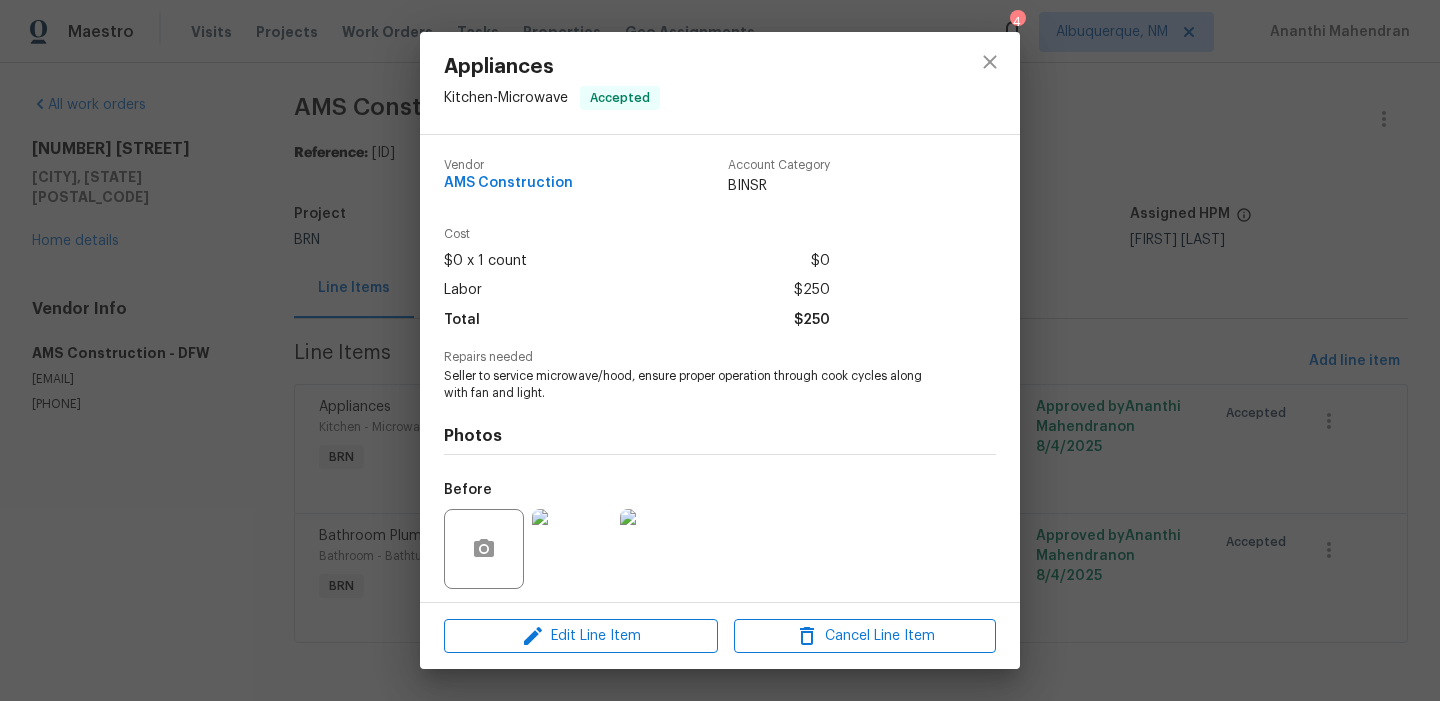 scroll, scrollTop: 137, scrollLeft: 0, axis: vertical 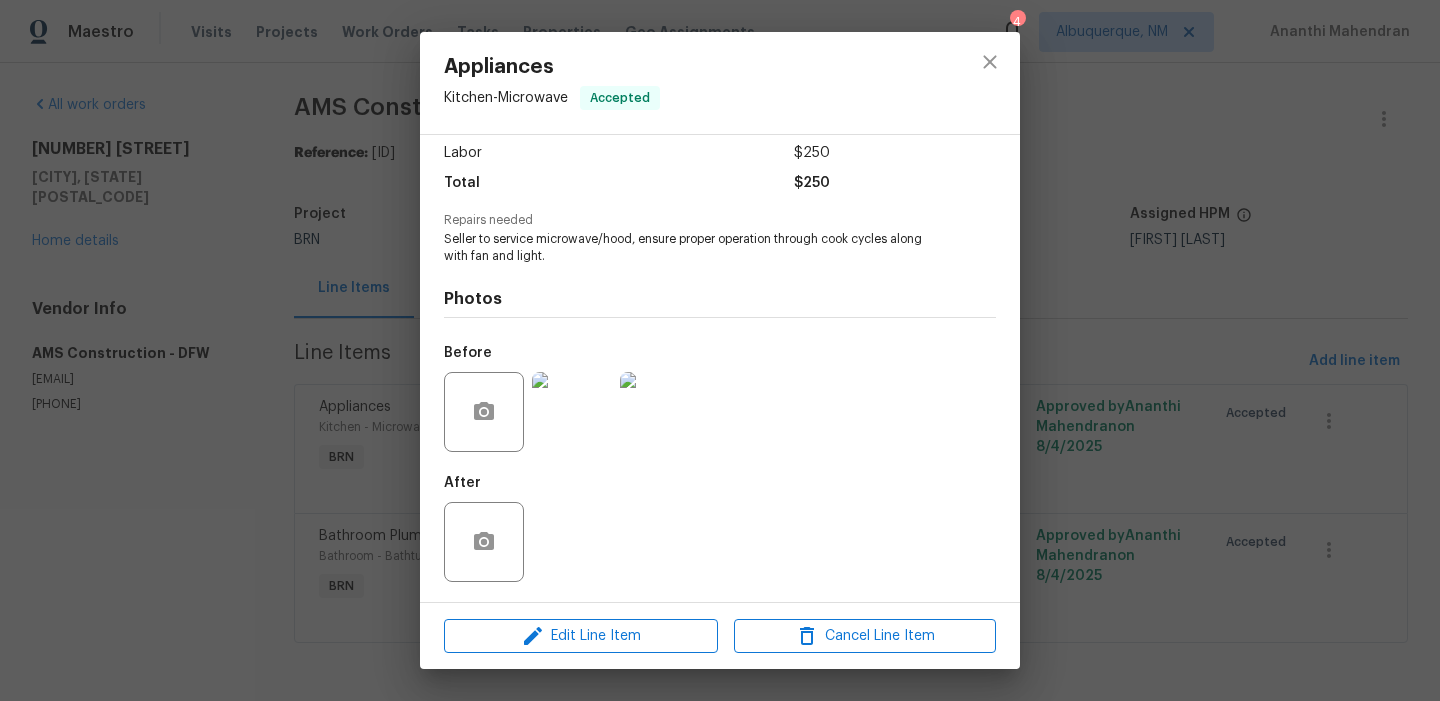 click at bounding box center (572, 412) 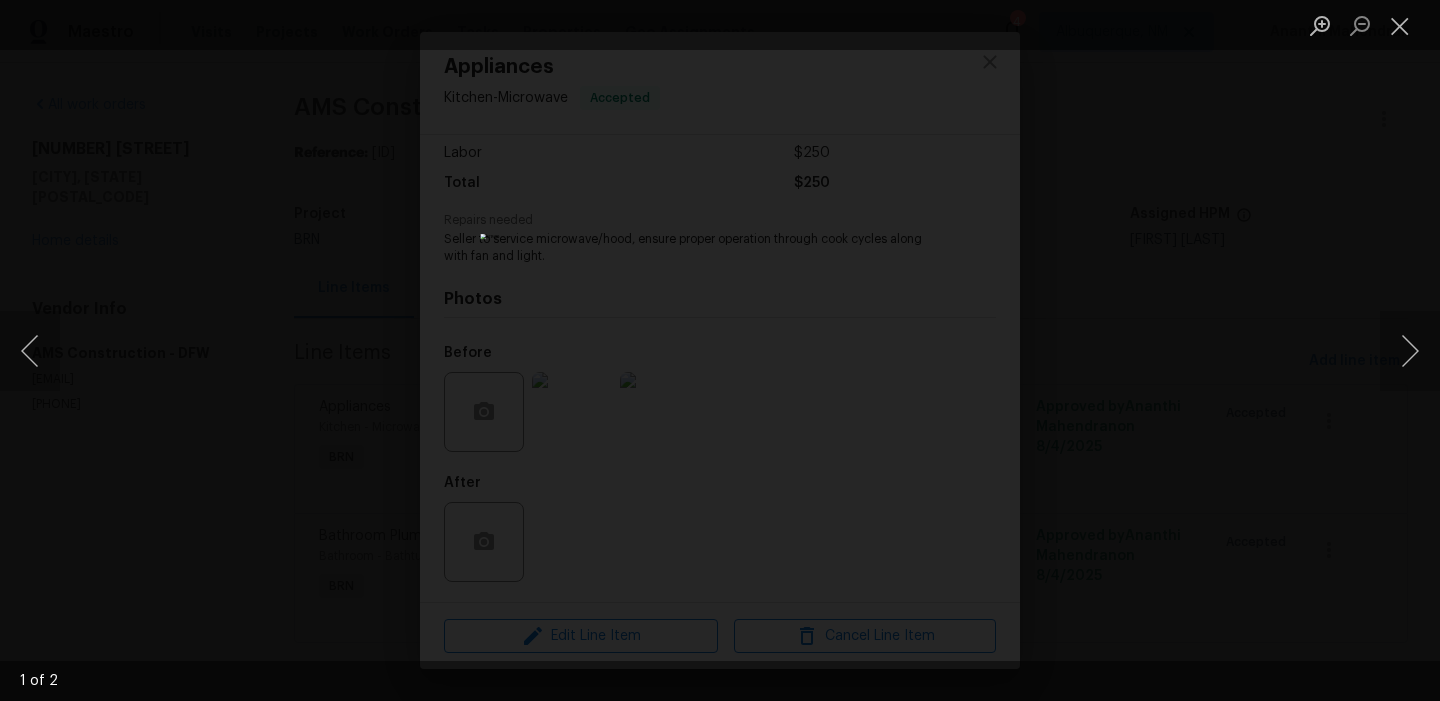 click at bounding box center [720, 350] 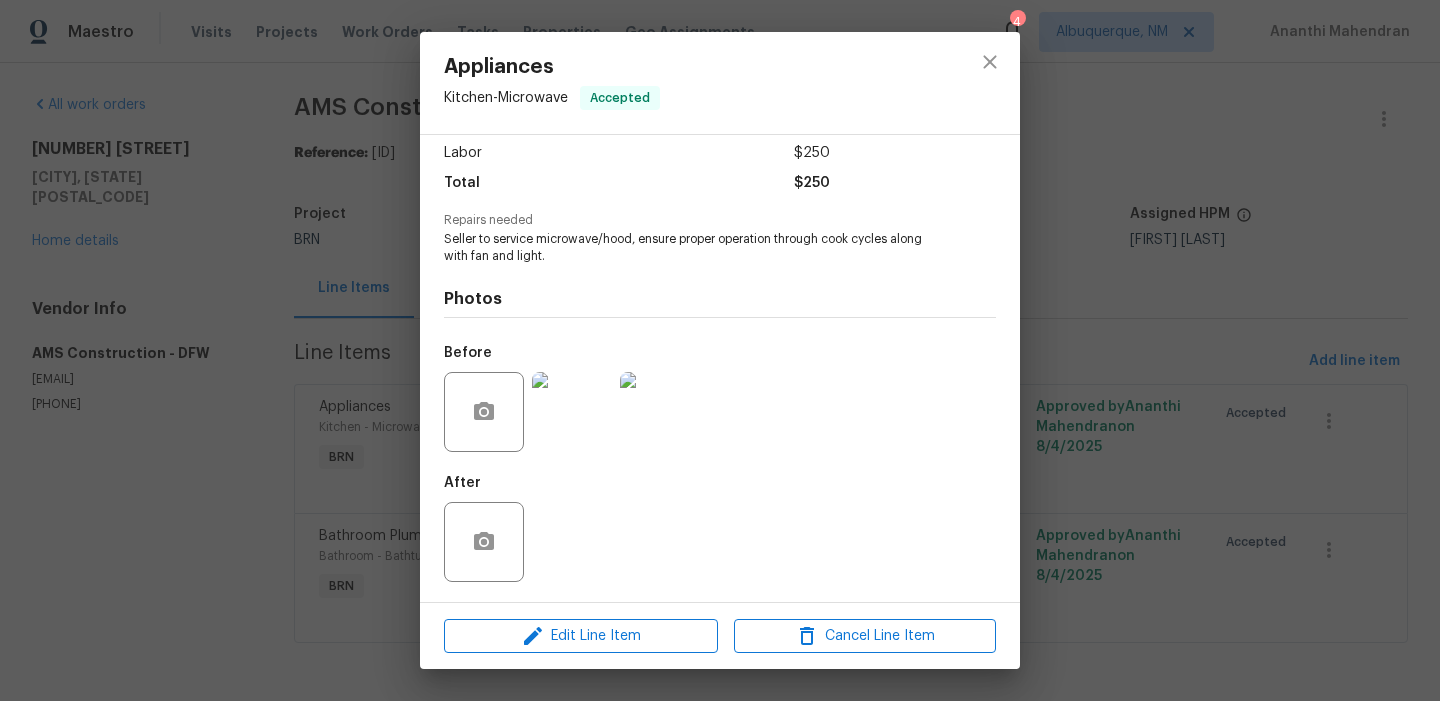 click on "Appliances Kitchen  -  Microwave Accepted Vendor AMS Construction Account Category BINSR Cost $0 x 1 count $0 Labor $250 Total $250 Repairs needed Seller to service microwave/hood, ensure proper operation through cook cycles along with fan and light. Photos Before After  Edit Line Item  Cancel Line Item" at bounding box center (720, 350) 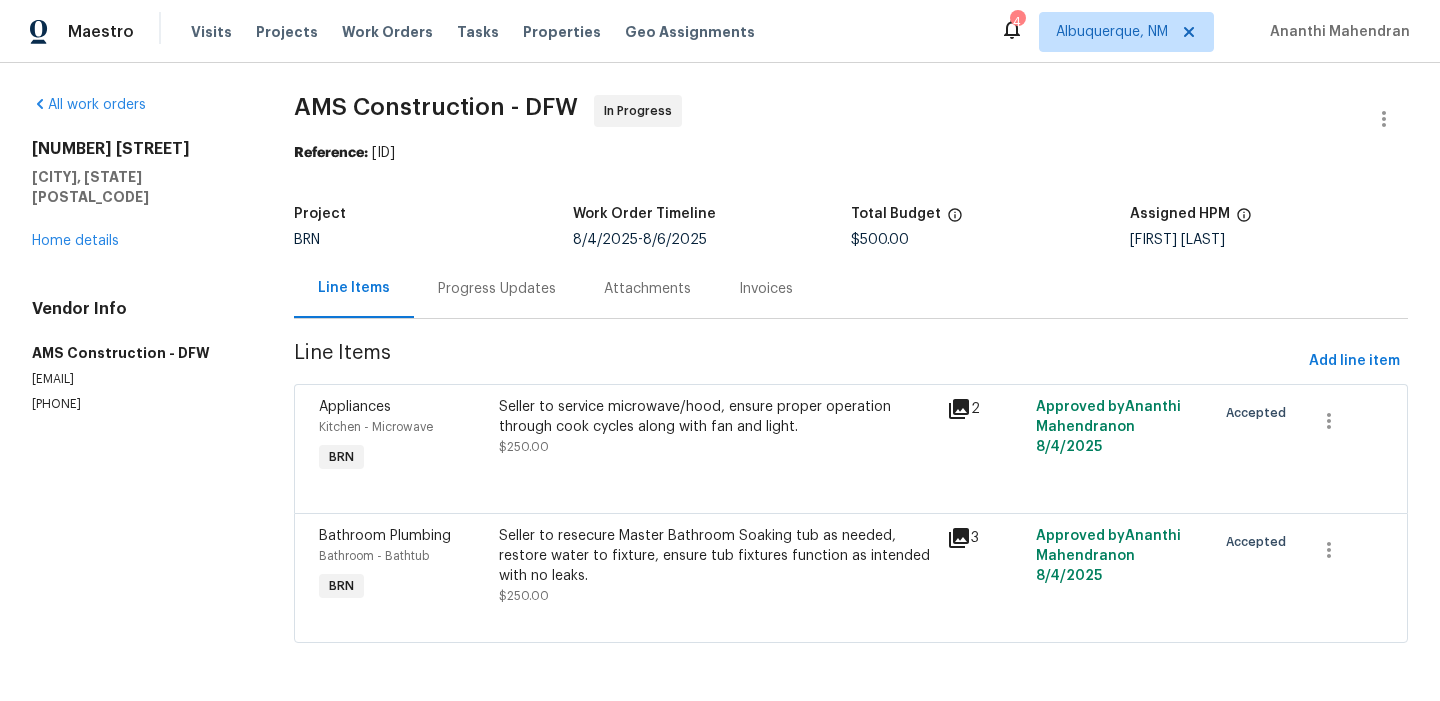click on "Progress Updates" at bounding box center [497, 289] 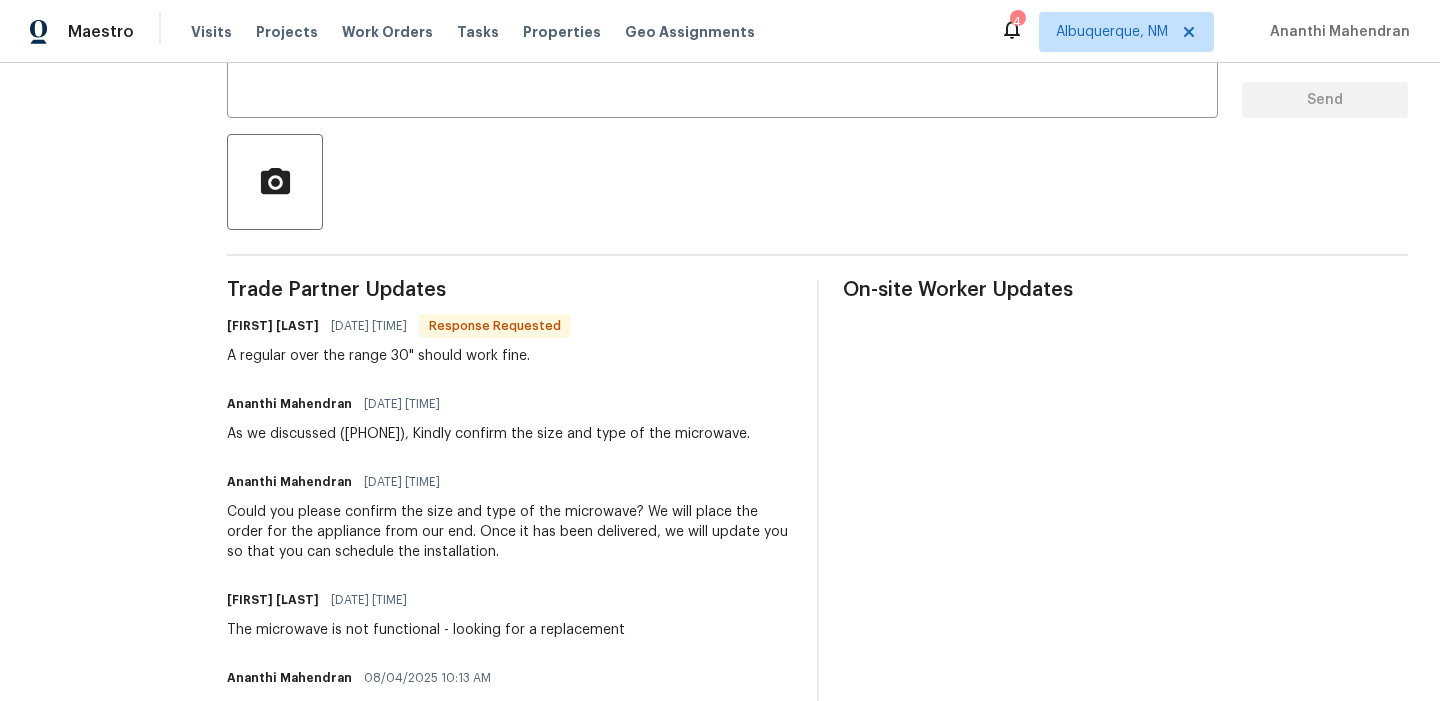 scroll, scrollTop: 552, scrollLeft: 0, axis: vertical 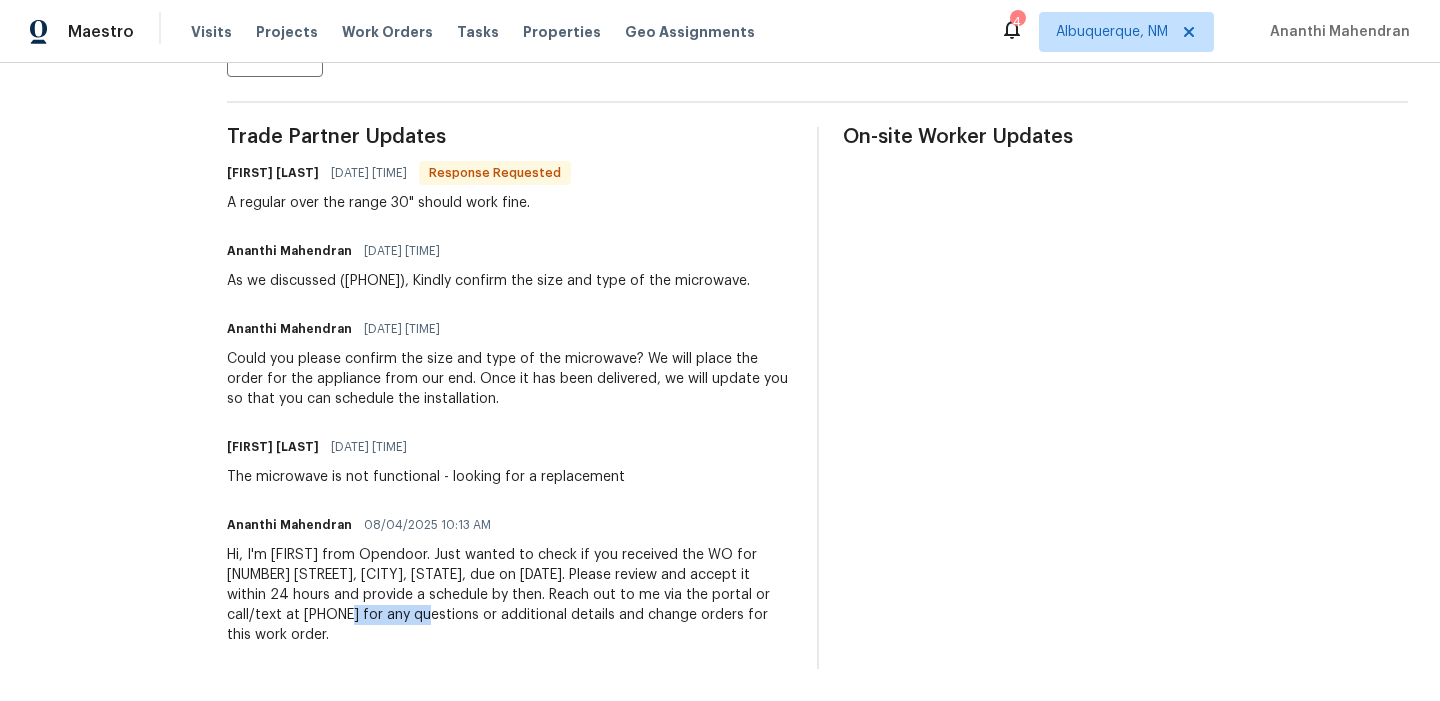 drag, startPoint x: 392, startPoint y: 610, endPoint x: 300, endPoint y: 613, distance: 92.0489 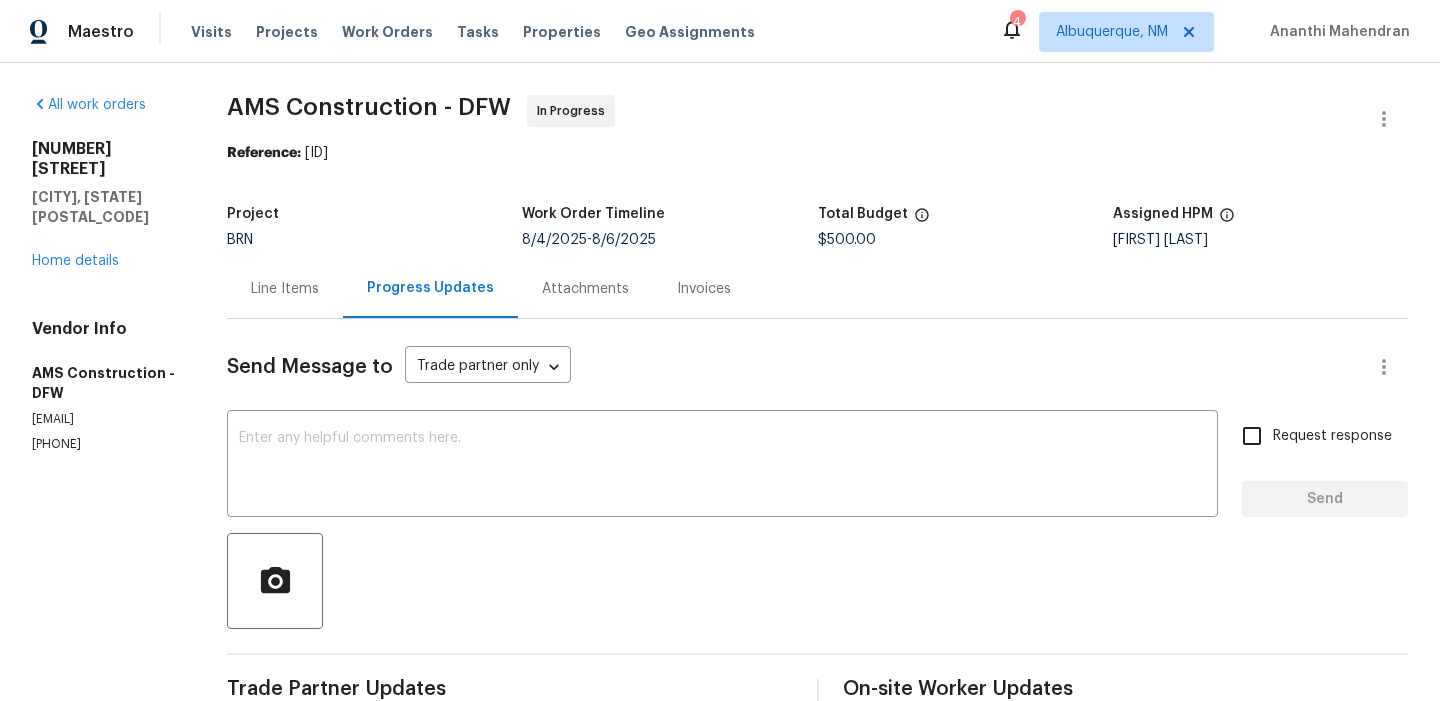 click on "Line Items" at bounding box center [285, 288] 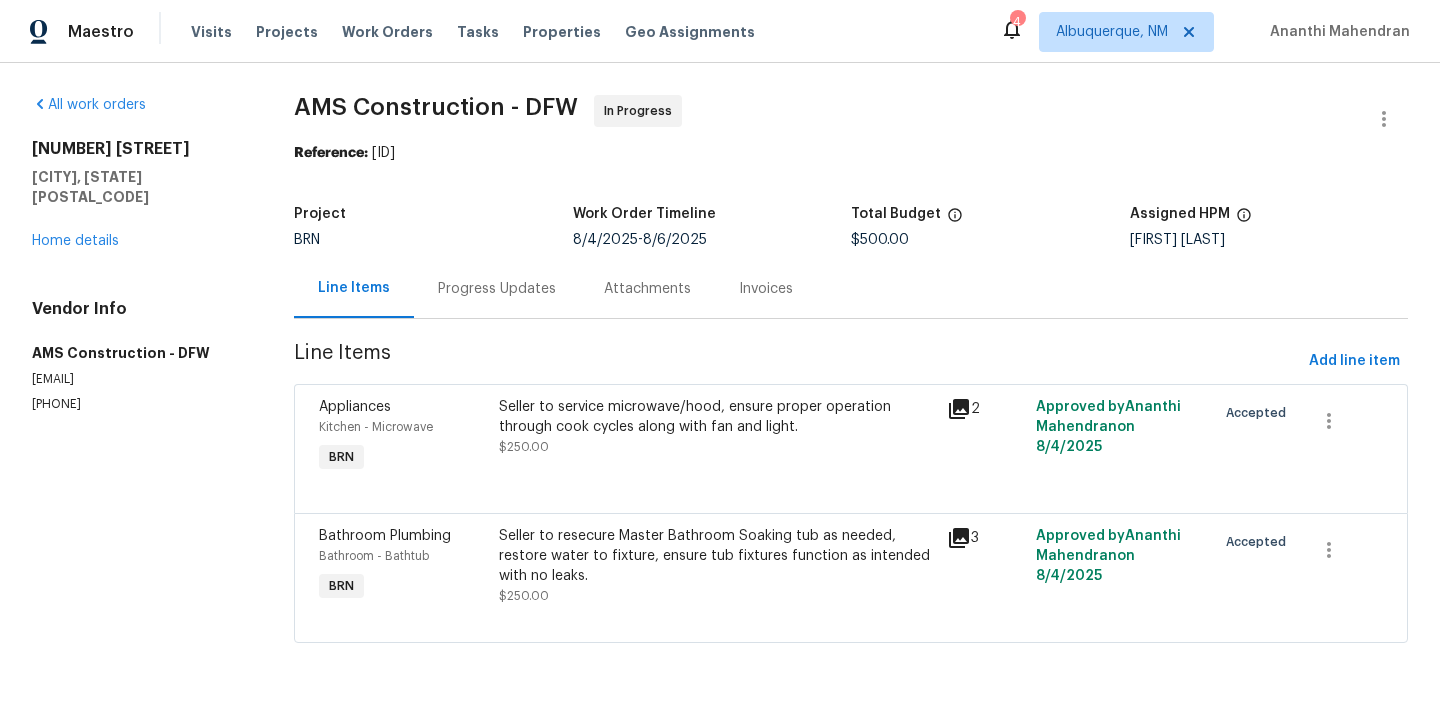 click on "Progress Updates" at bounding box center (497, 289) 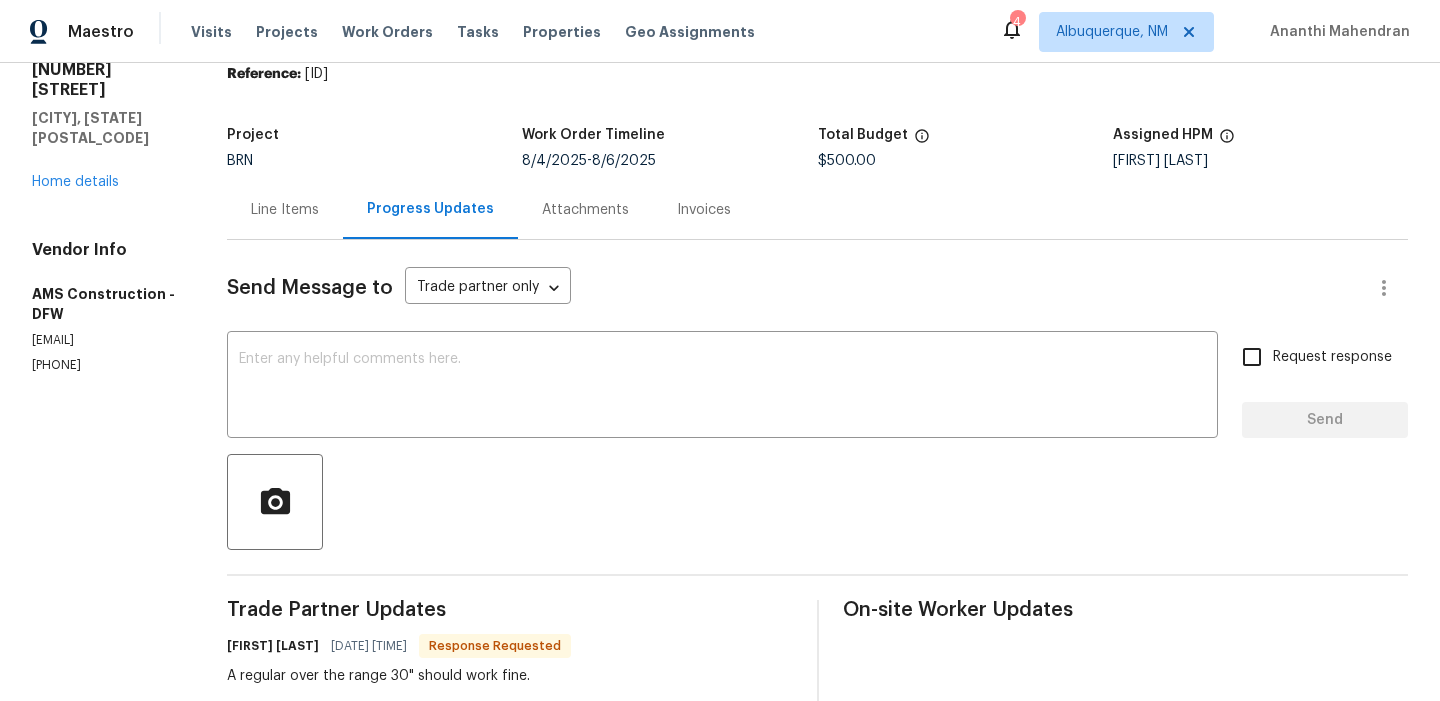scroll, scrollTop: 59, scrollLeft: 0, axis: vertical 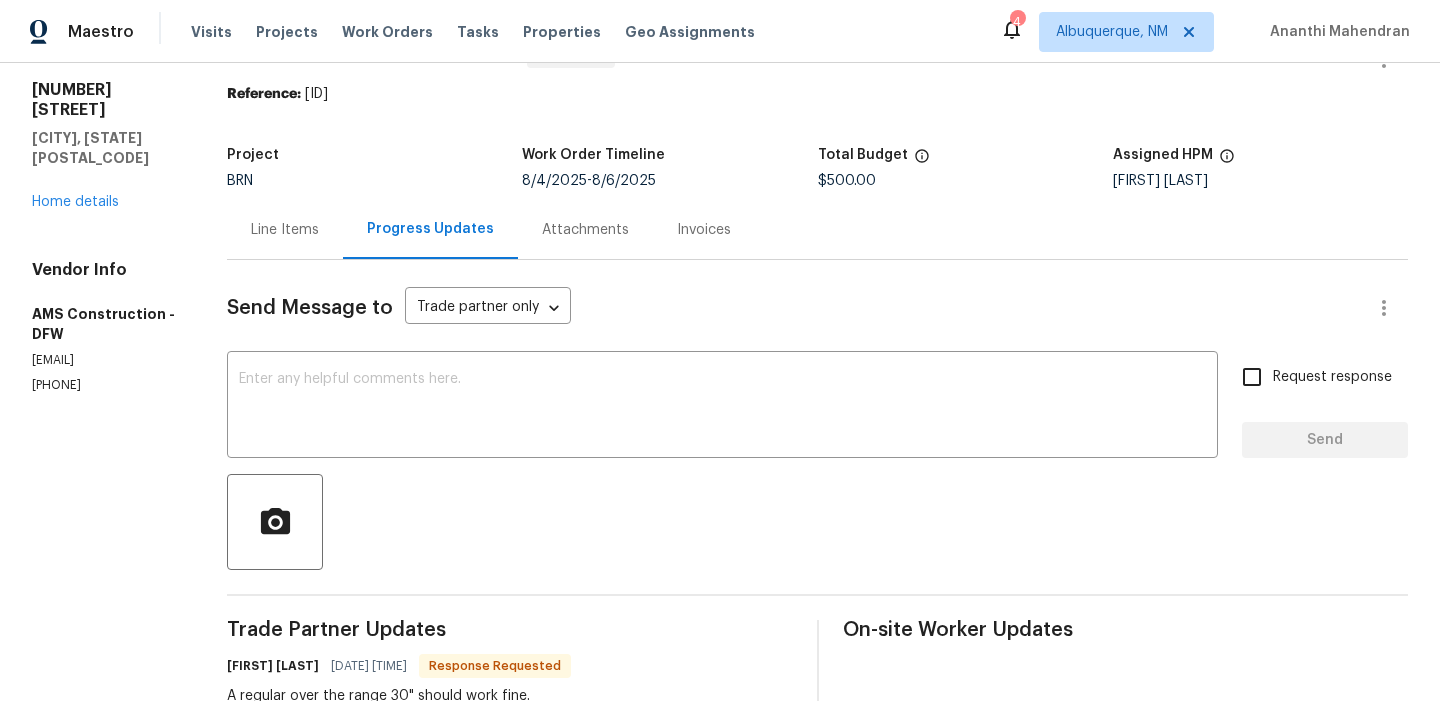click on "Line Items" at bounding box center [285, 229] 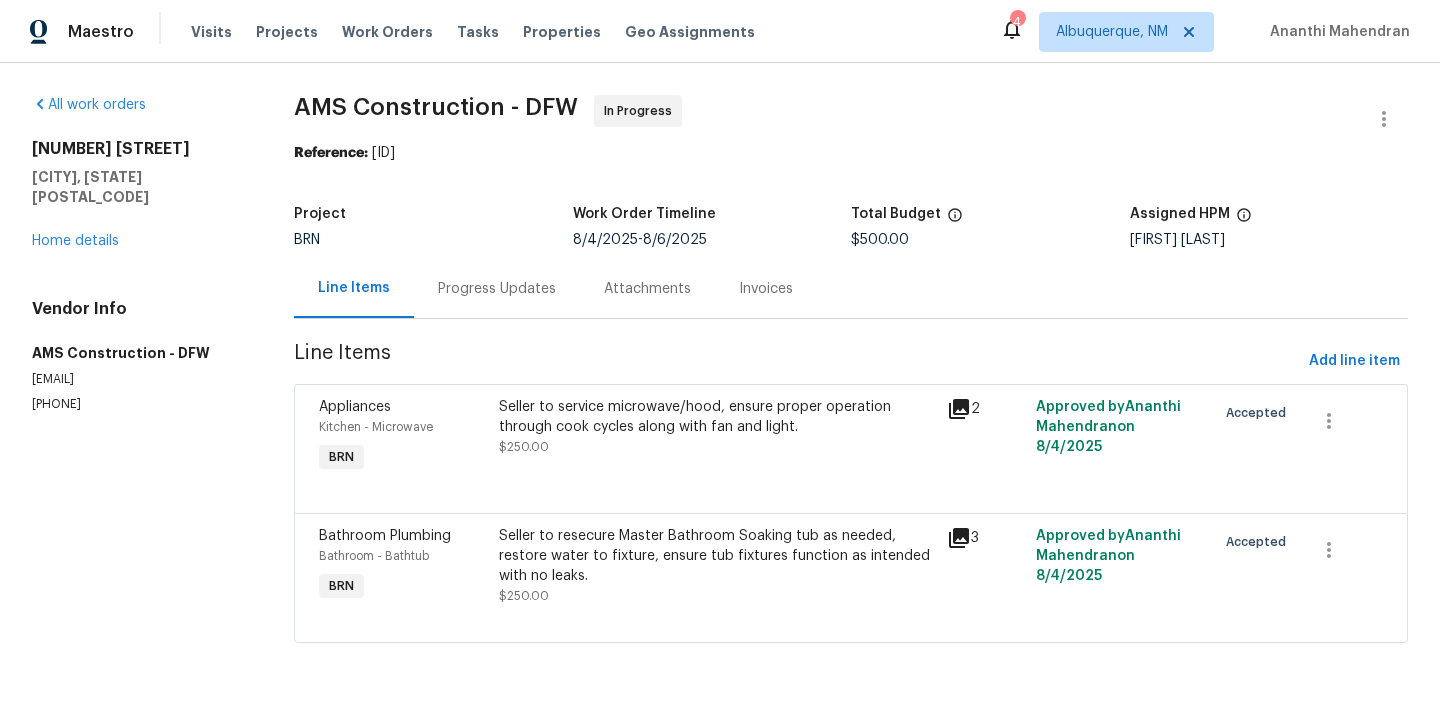 click on "Seller to service microwave/hood, ensure proper operation through cook cycles along with fan and light." at bounding box center (717, 417) 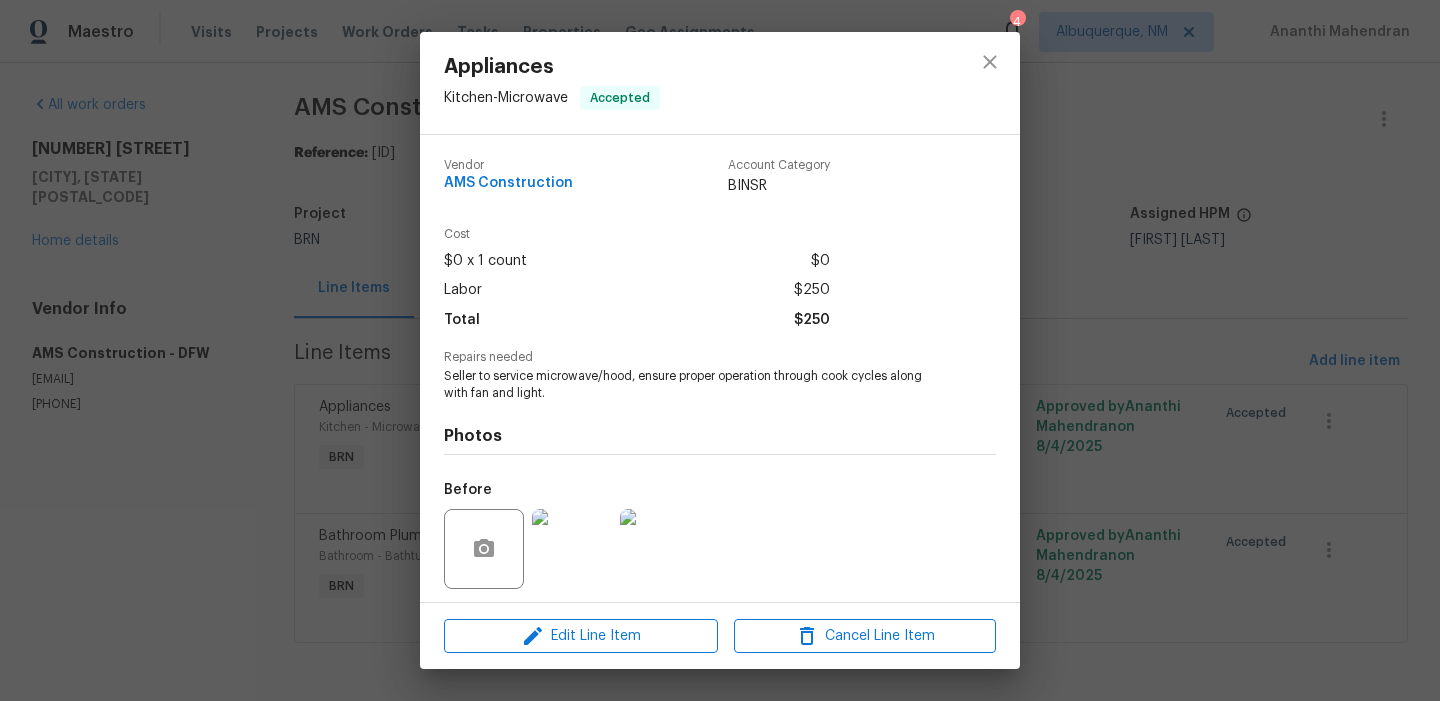 scroll, scrollTop: 74, scrollLeft: 0, axis: vertical 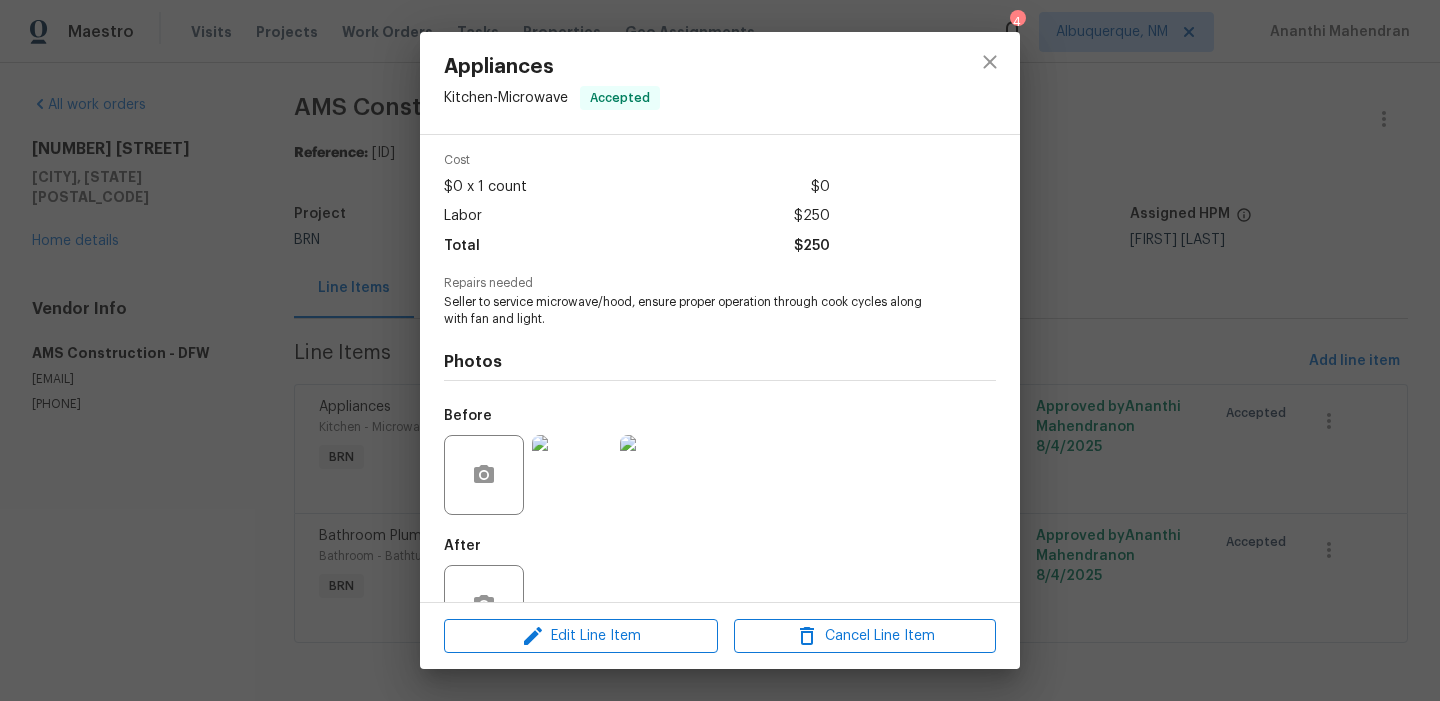 click at bounding box center [572, 475] 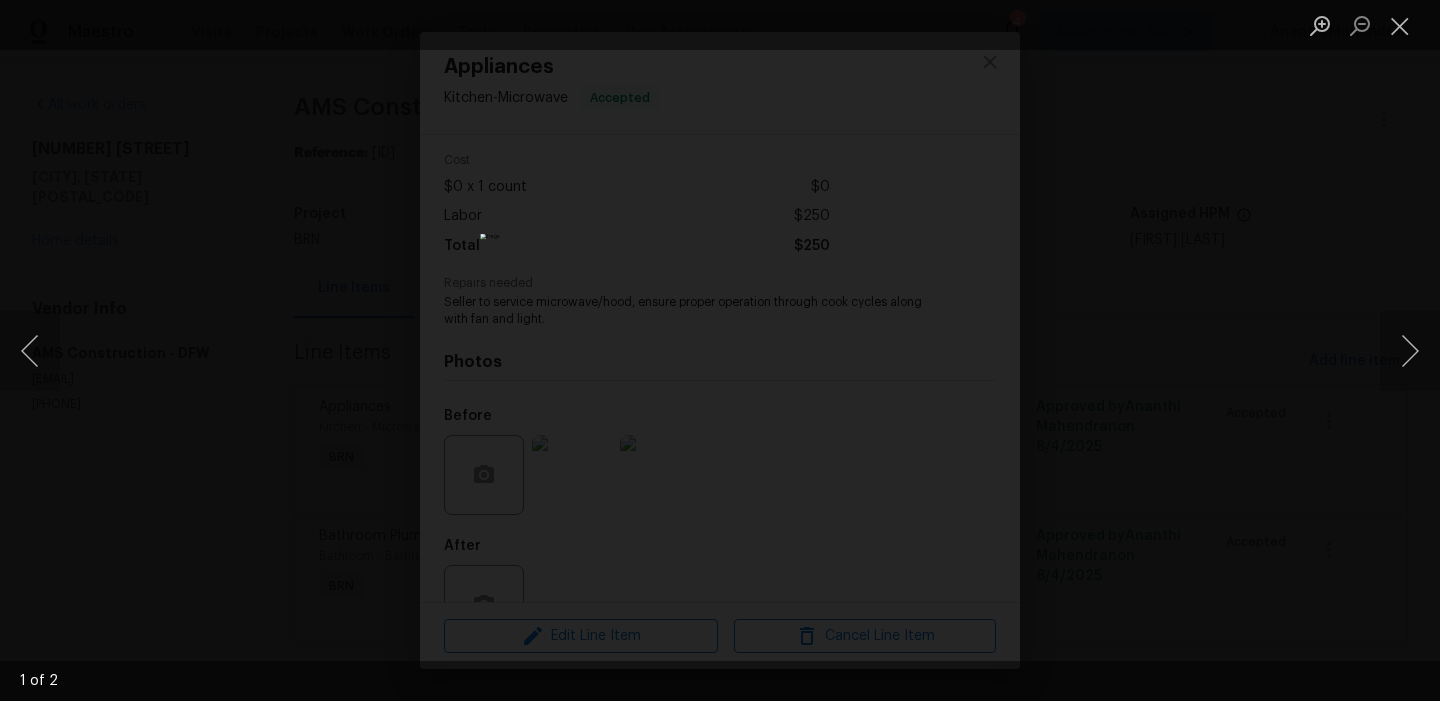 click at bounding box center (720, 350) 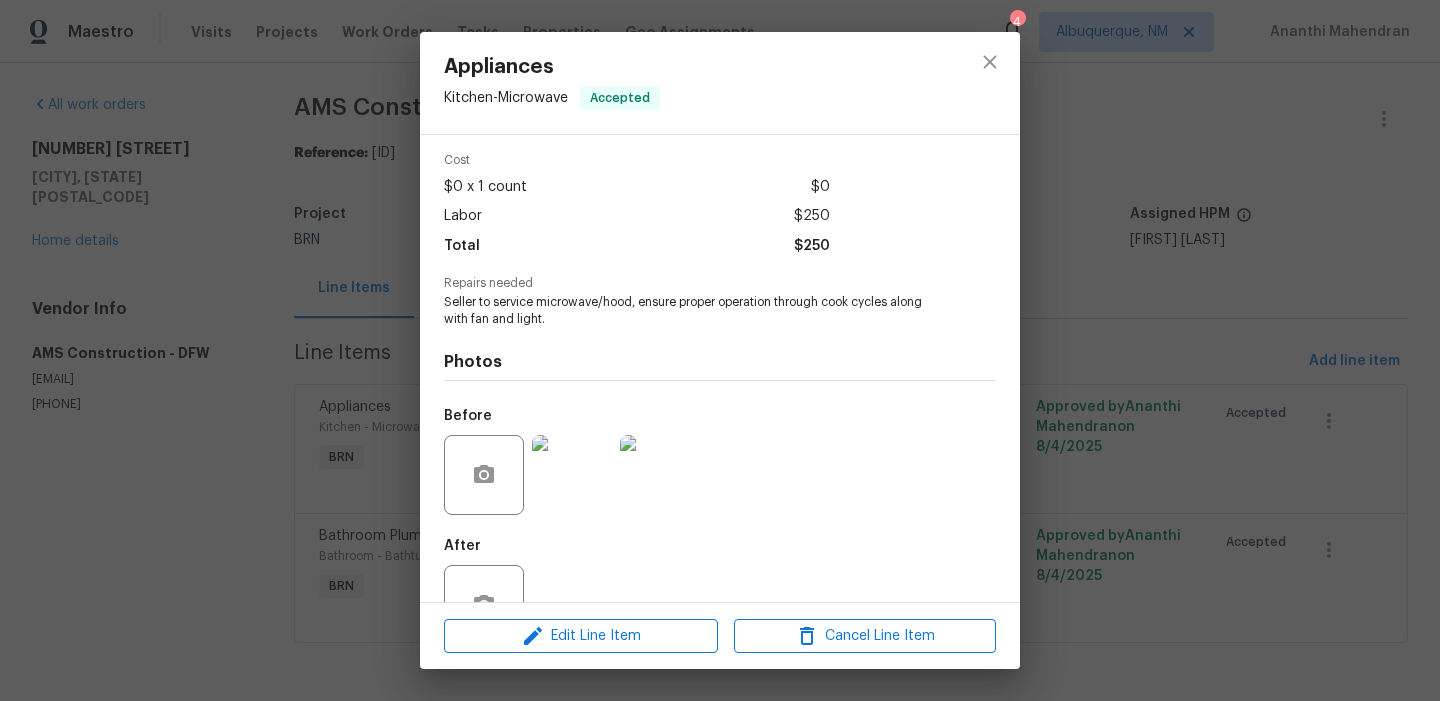 click on "Appliances Kitchen  -  Microwave Accepted Vendor AMS Construction Account Category BINSR Cost $0 x 1 count $0 Labor $250 Total $250 Repairs needed Seller to service microwave/hood, ensure proper operation through cook cycles along with fan and light. Photos Before After  Edit Line Item  Cancel Line Item" at bounding box center [720, 350] 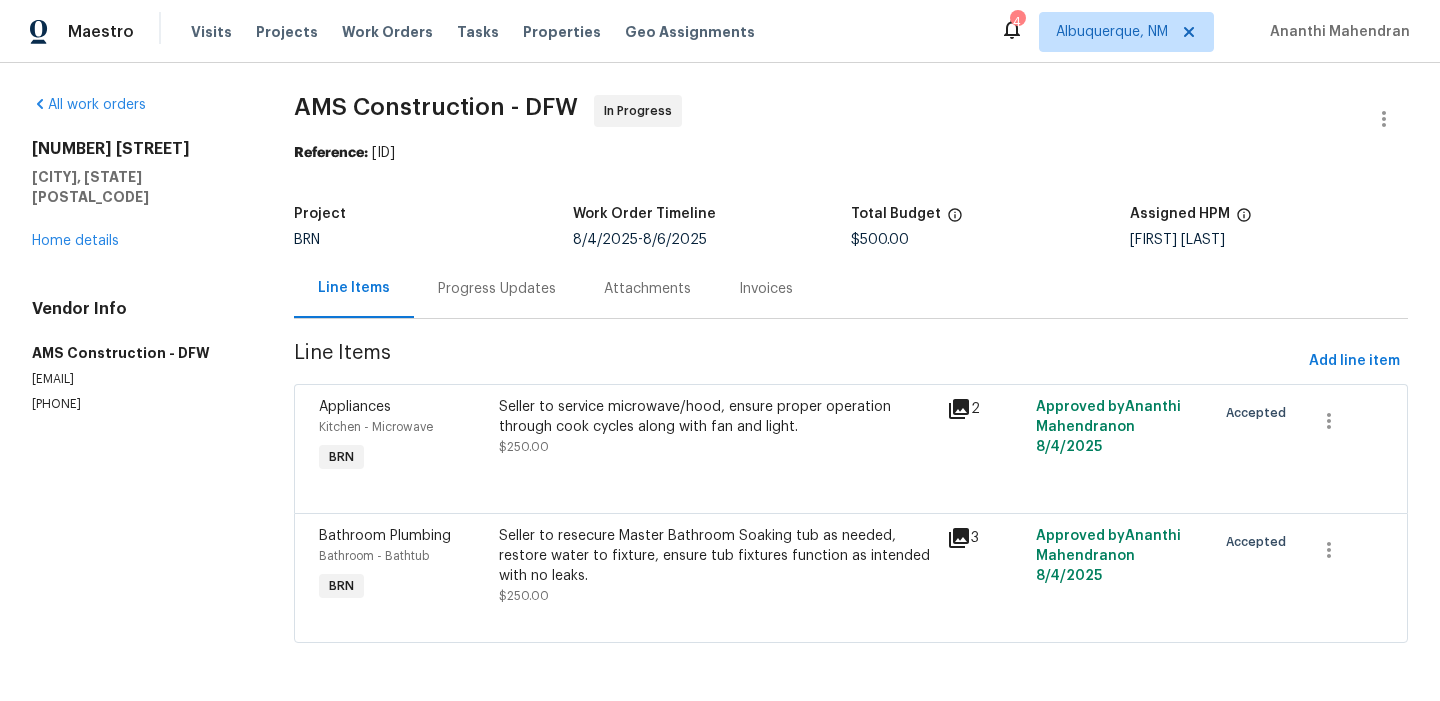 click on "Progress Updates" at bounding box center [497, 289] 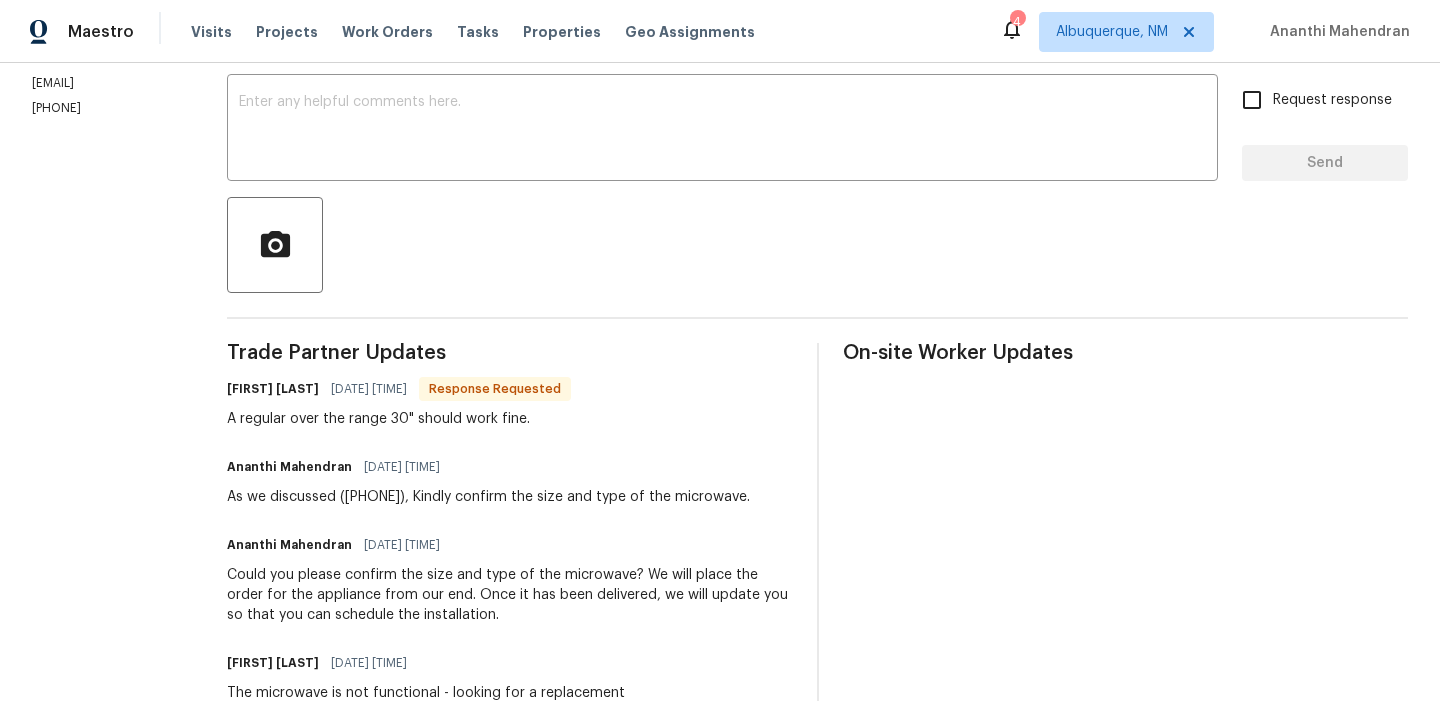 scroll, scrollTop: 53, scrollLeft: 0, axis: vertical 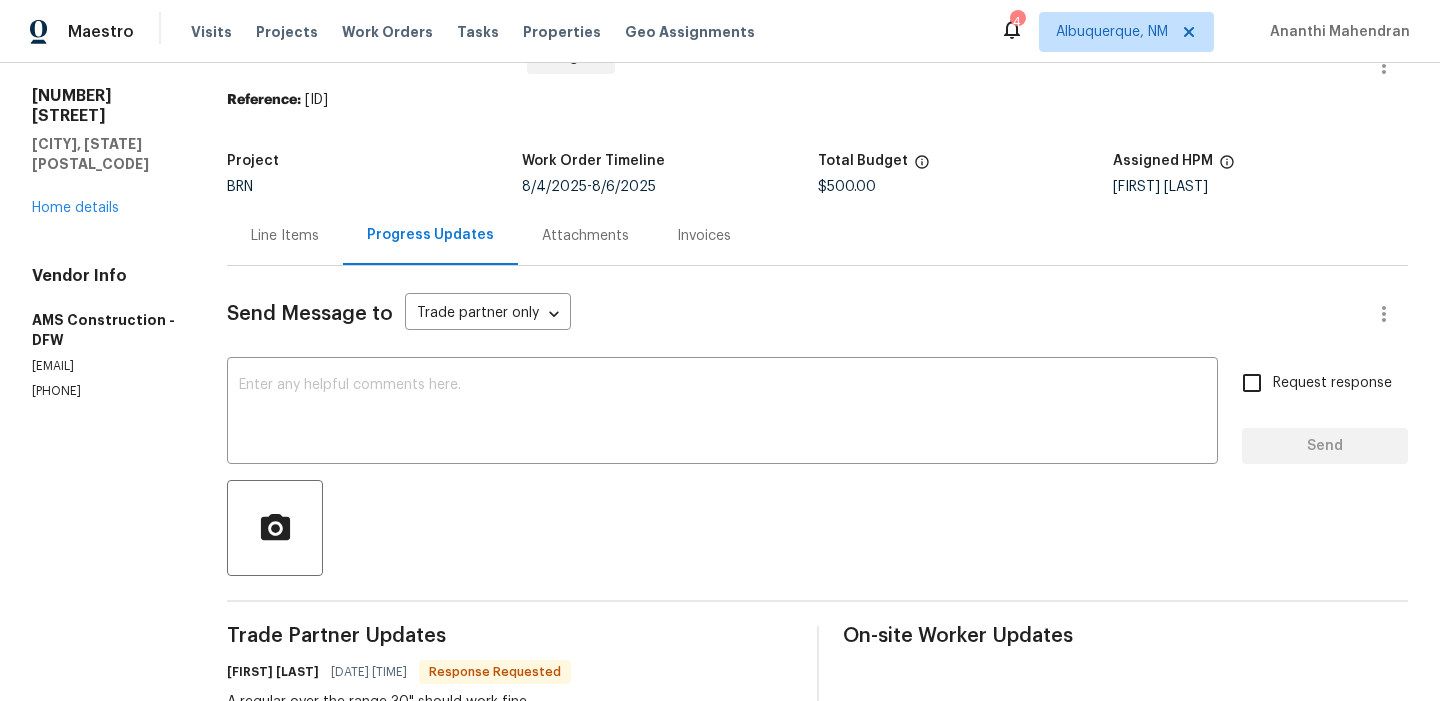 click on "Project BRN   Work Order Timeline 8/4/2025  -  8/6/2025 Total Budget $500.00 Assigned HPM Brad Limes" at bounding box center [817, 174] 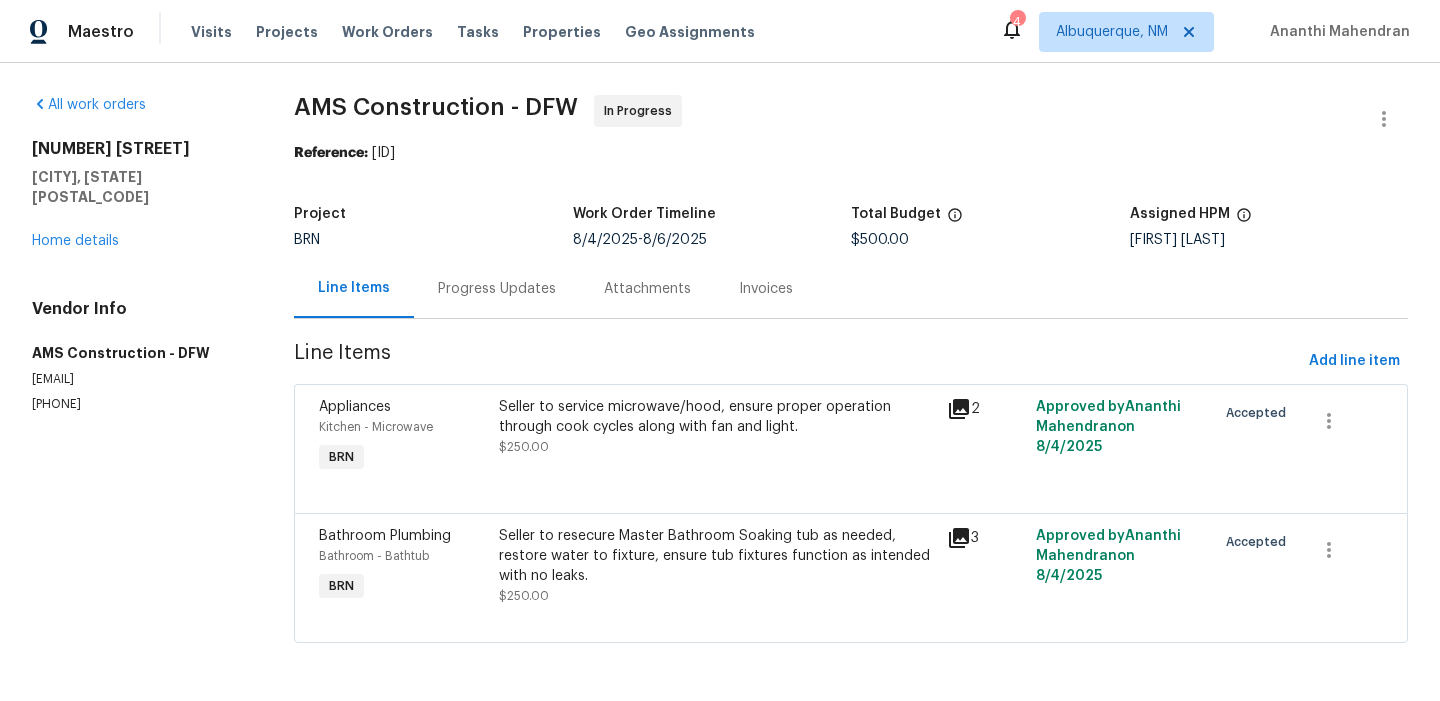 scroll, scrollTop: 0, scrollLeft: 0, axis: both 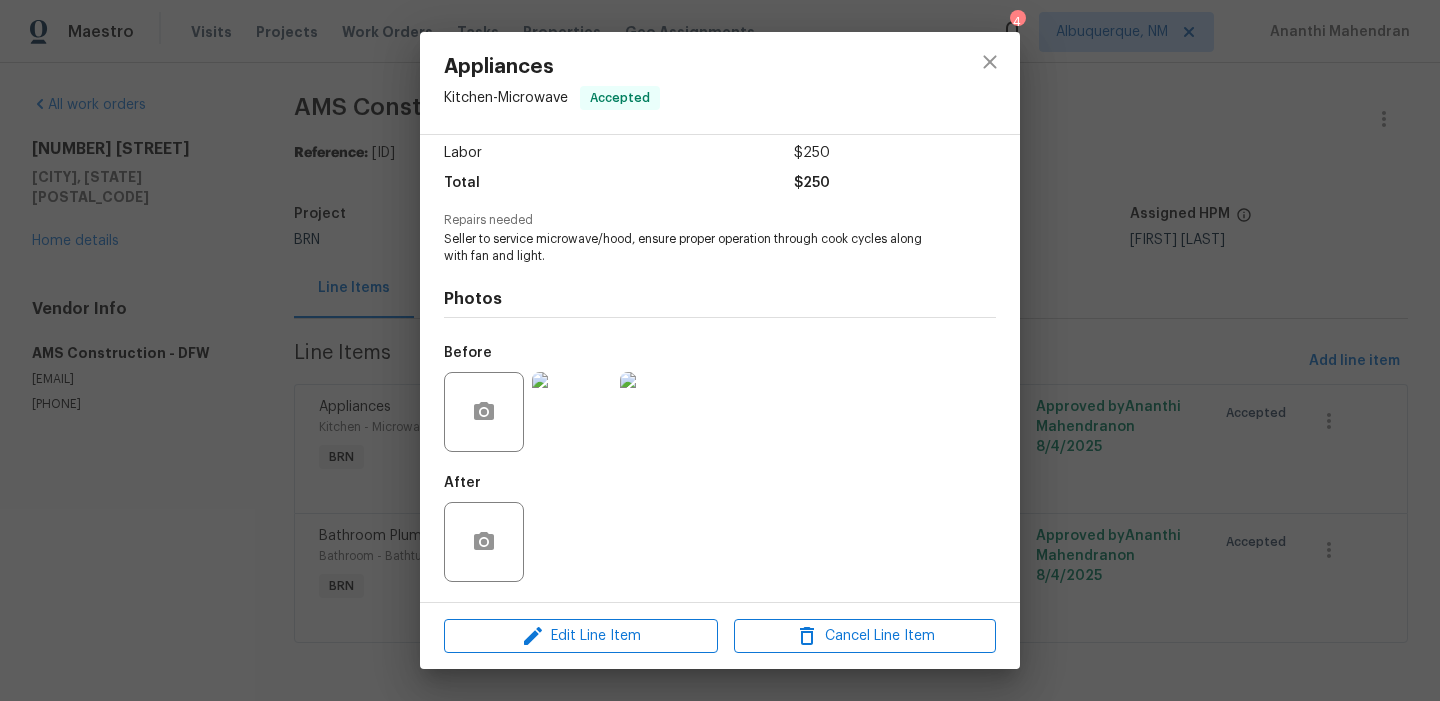 click at bounding box center [572, 412] 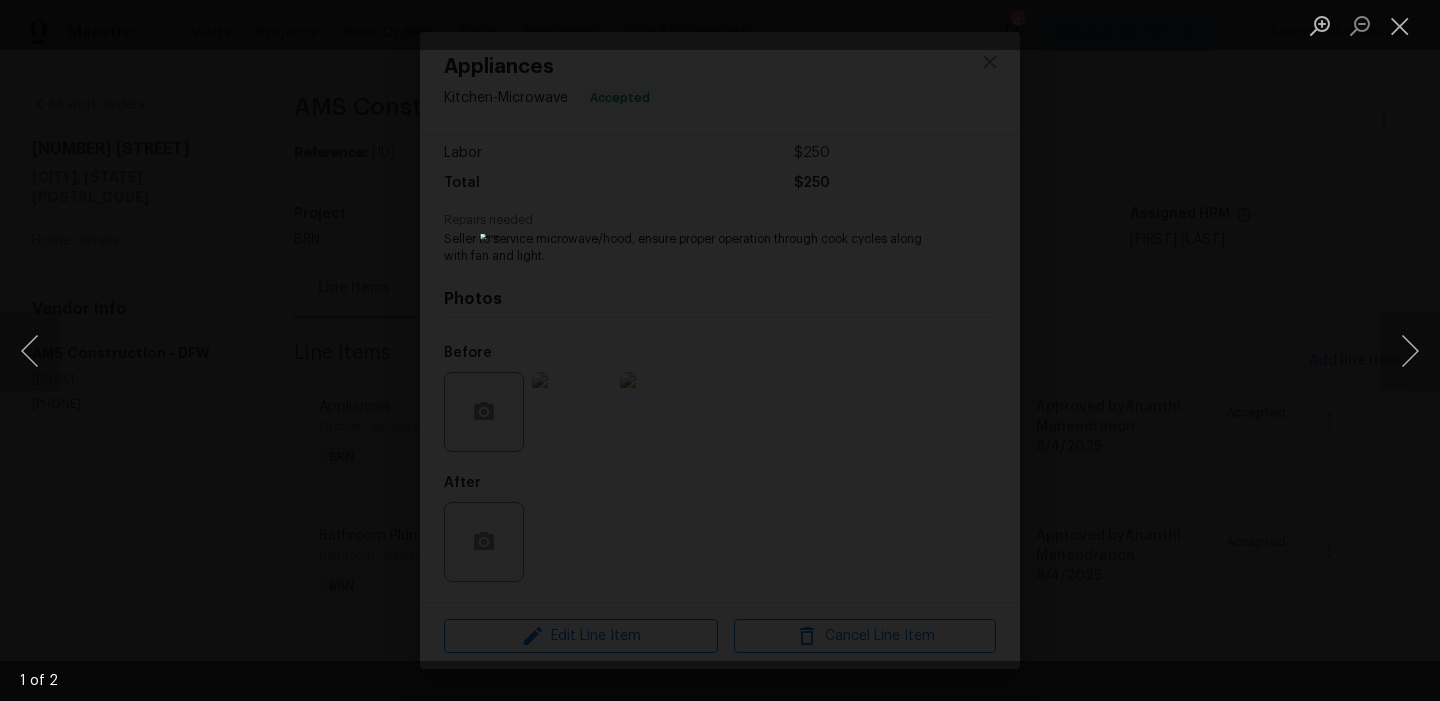 click at bounding box center [720, 350] 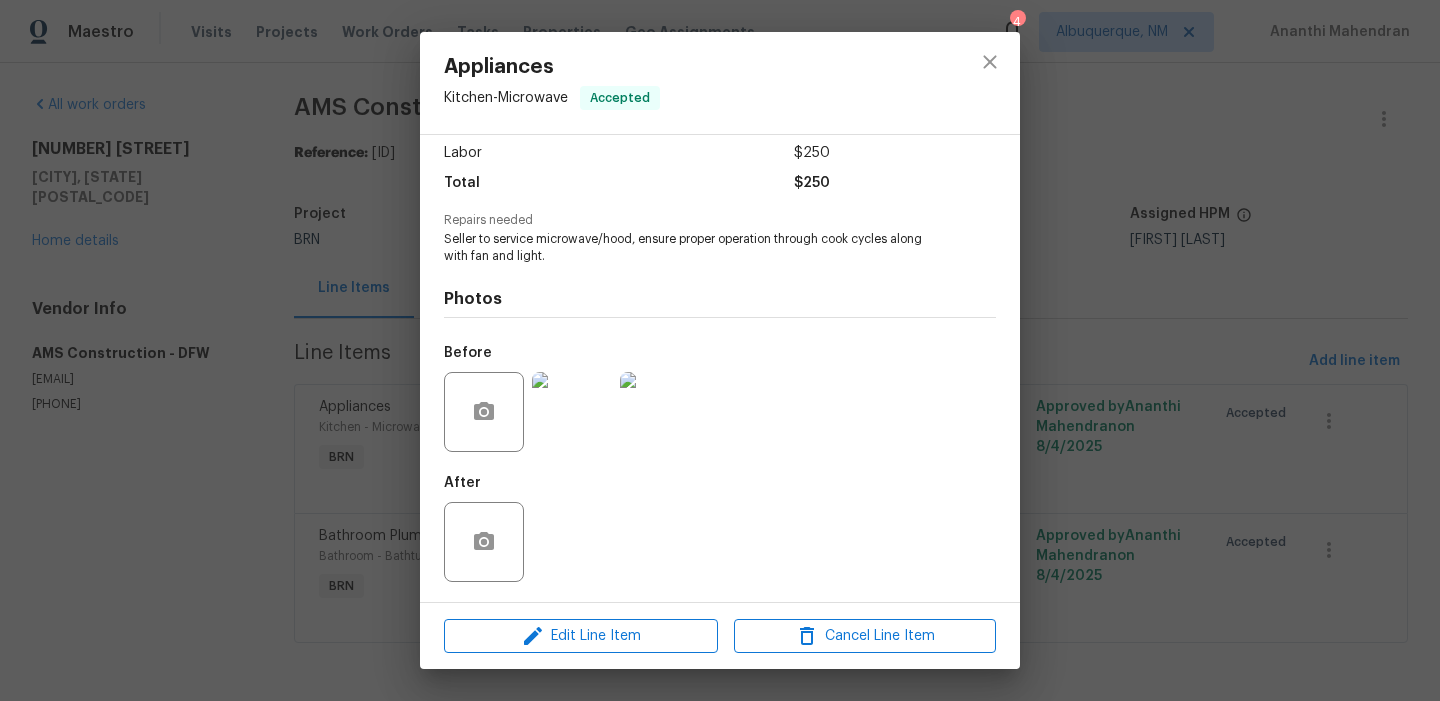 click on "Appliances Kitchen  -  Microwave Accepted Vendor AMS Construction Account Category BINSR Cost $0 x 1 count $0 Labor $250 Total $250 Repairs needed Seller to service microwave/hood, ensure proper operation through cook cycles along with fan and light. Photos Before After  Edit Line Item  Cancel Line Item" at bounding box center (720, 350) 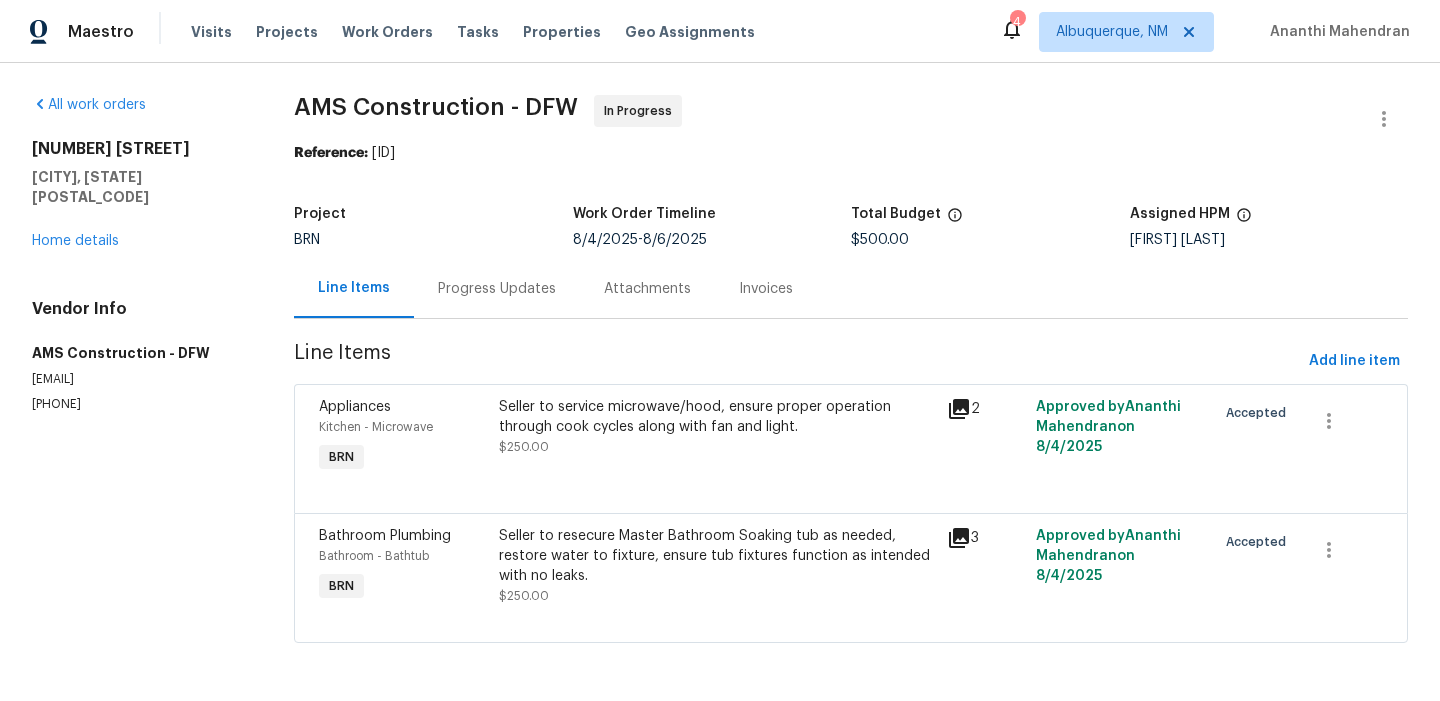 click on "Progress Updates" at bounding box center (497, 288) 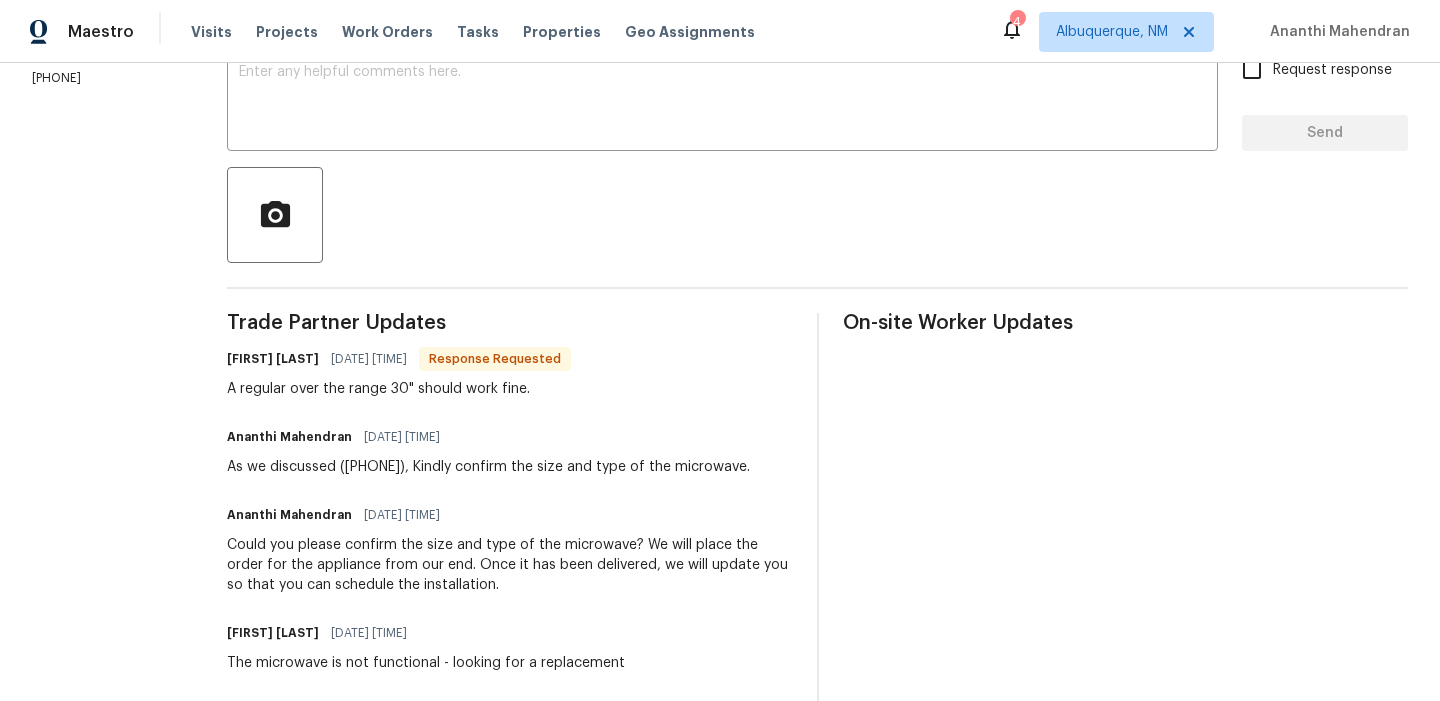 scroll, scrollTop: 368, scrollLeft: 0, axis: vertical 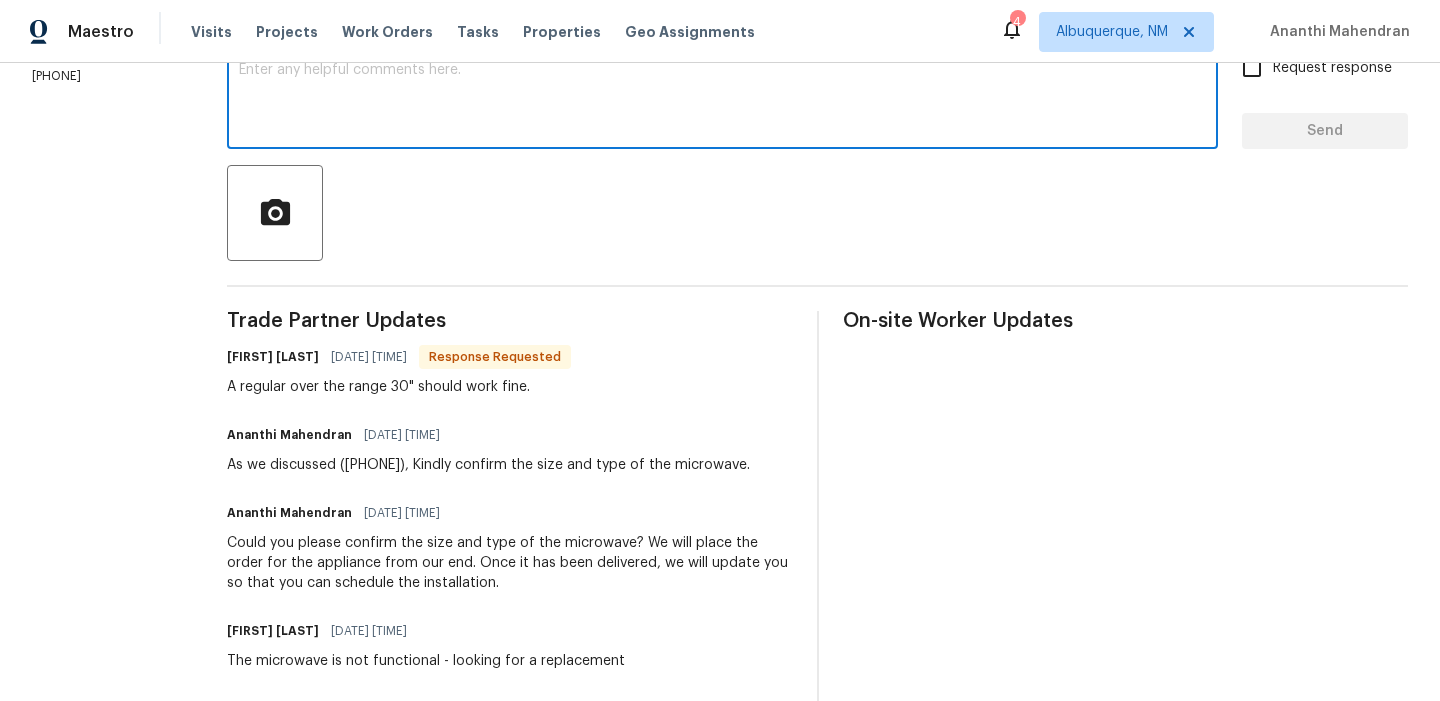 click at bounding box center (722, 98) 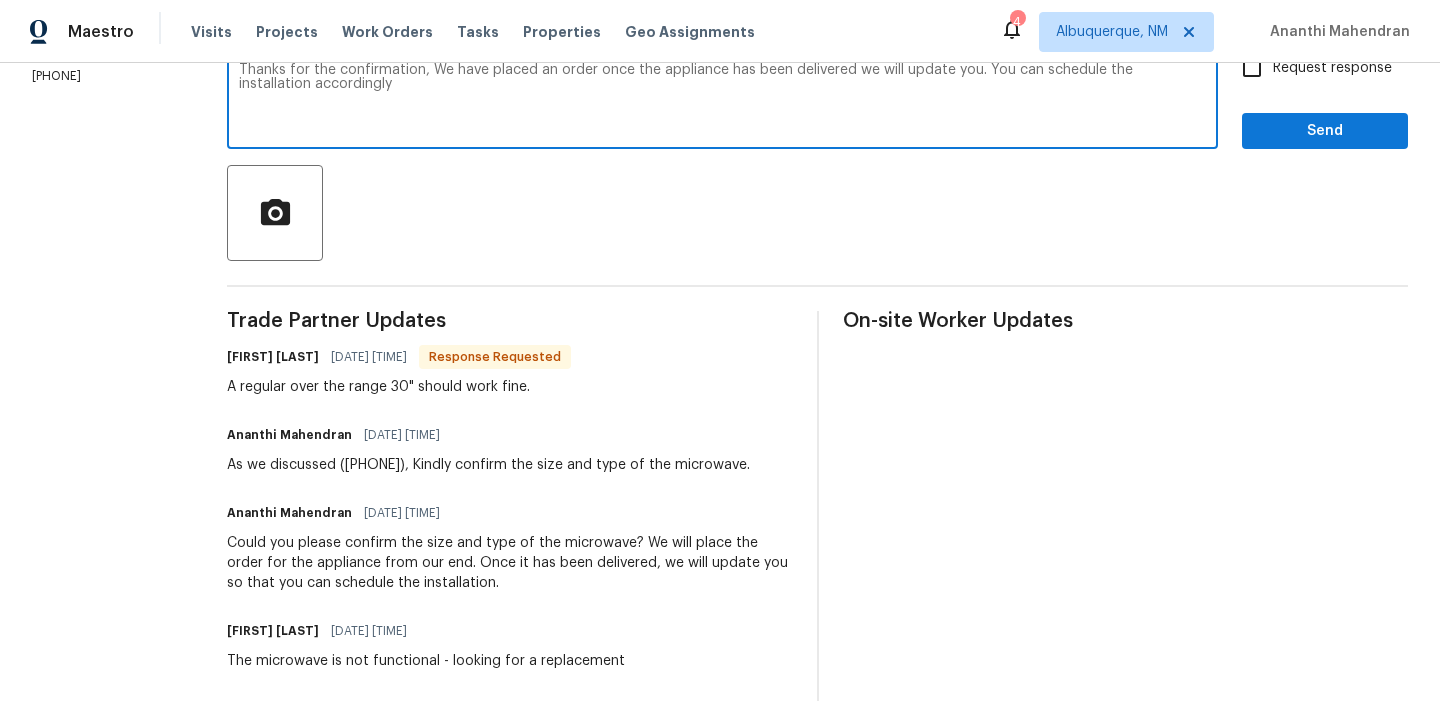 type on "Thanks for the confirmation, We have placed an order once the appliance has been delivered we will update you. You can schedule the installation accordingly" 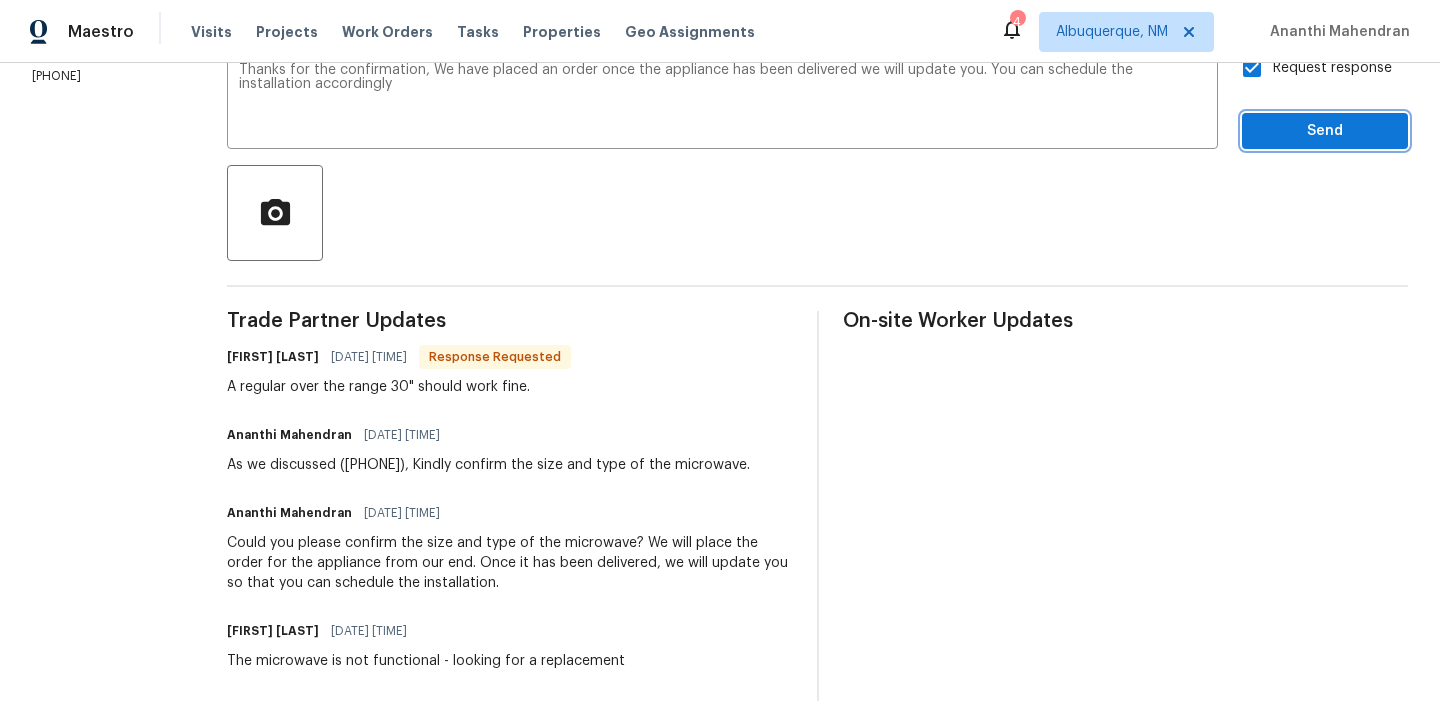 click on "Send" at bounding box center (1325, 131) 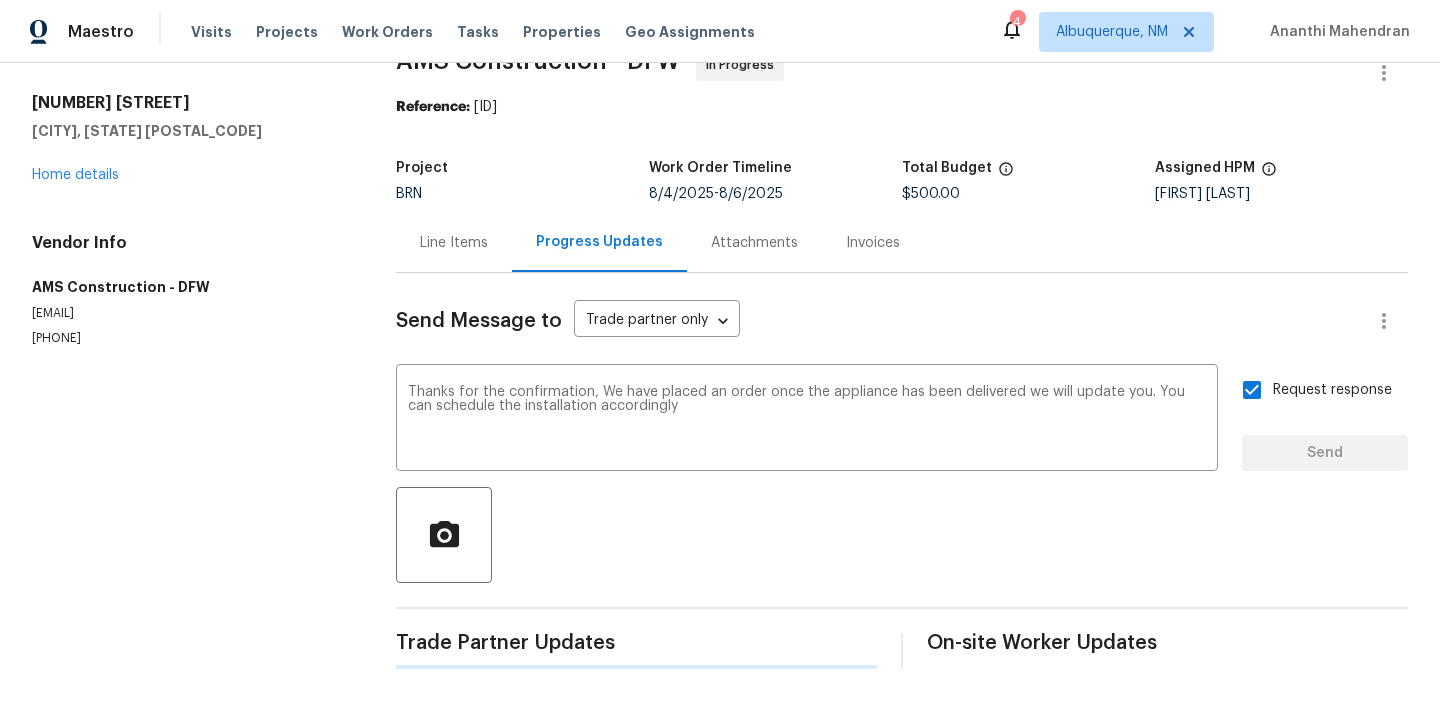 type 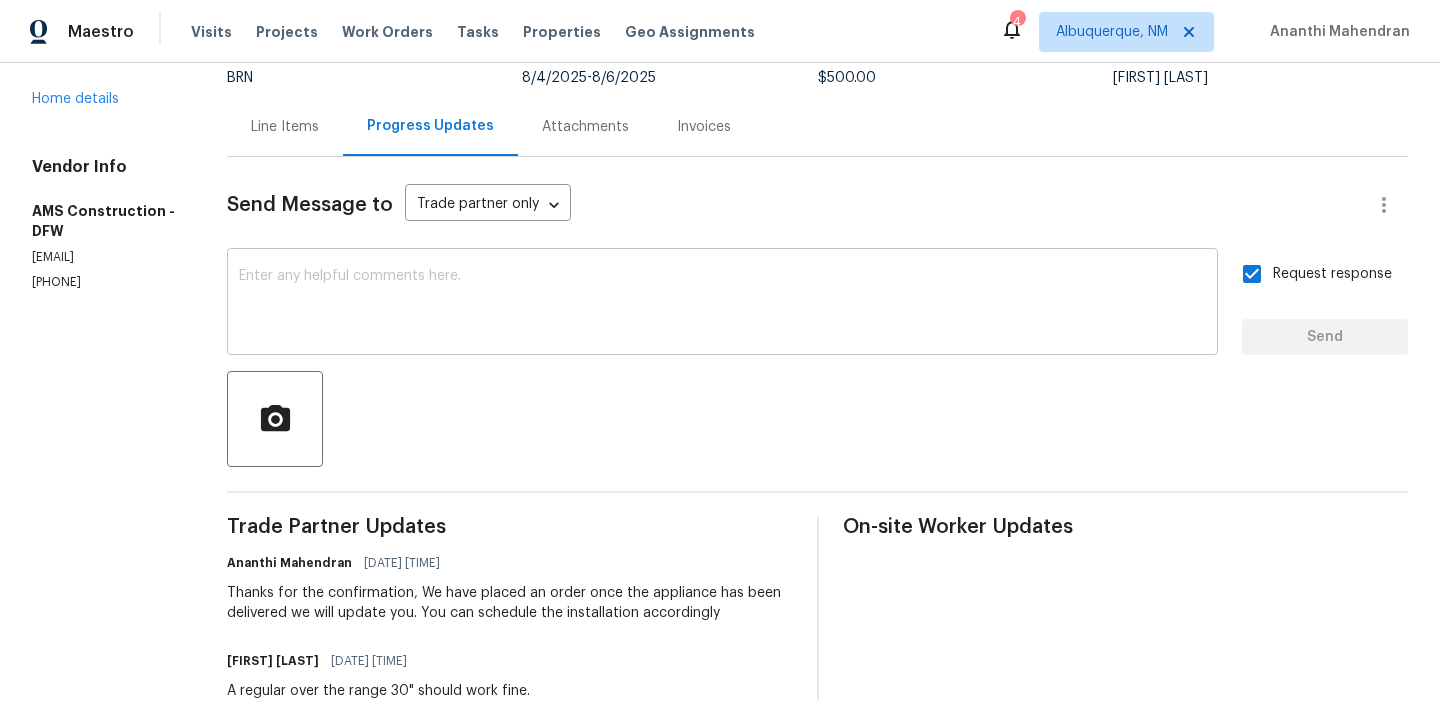 scroll, scrollTop: 0, scrollLeft: 0, axis: both 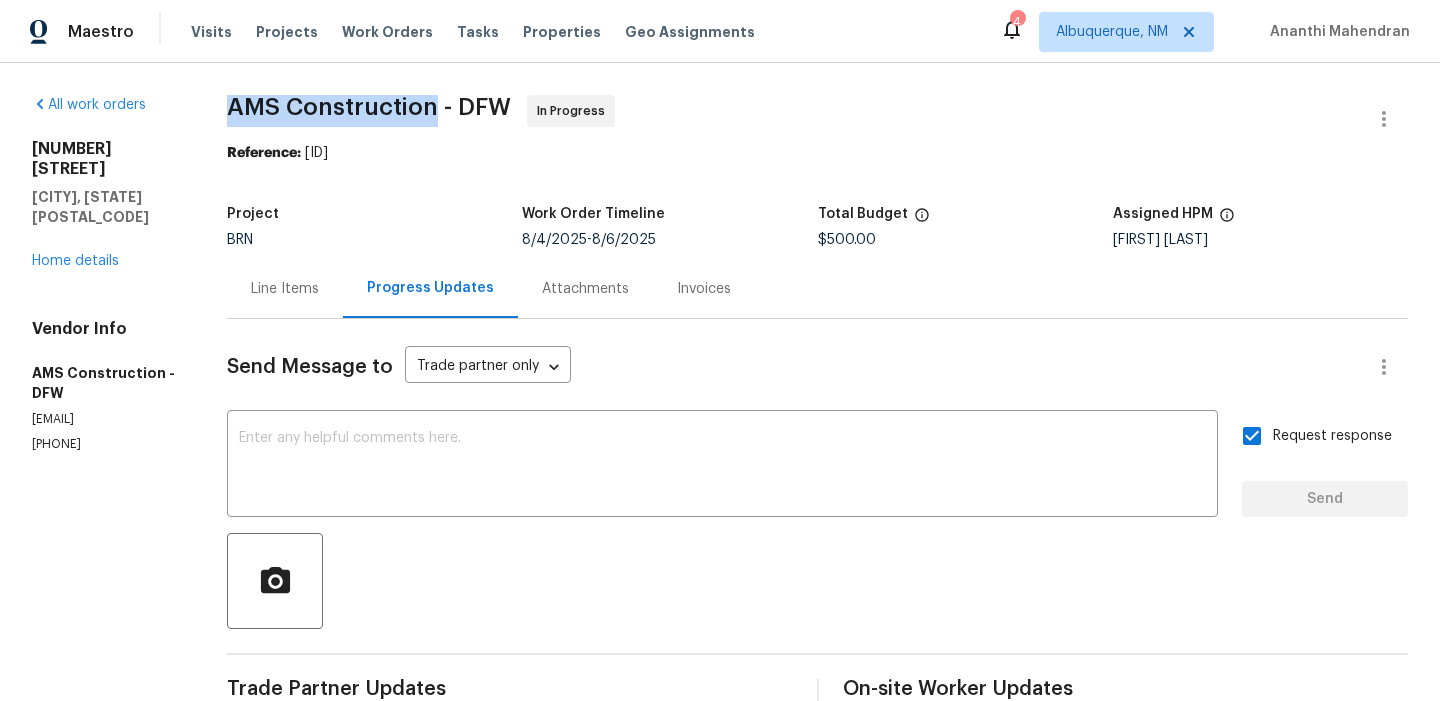 drag, startPoint x: 223, startPoint y: 120, endPoint x: 433, endPoint y: 115, distance: 210.05951 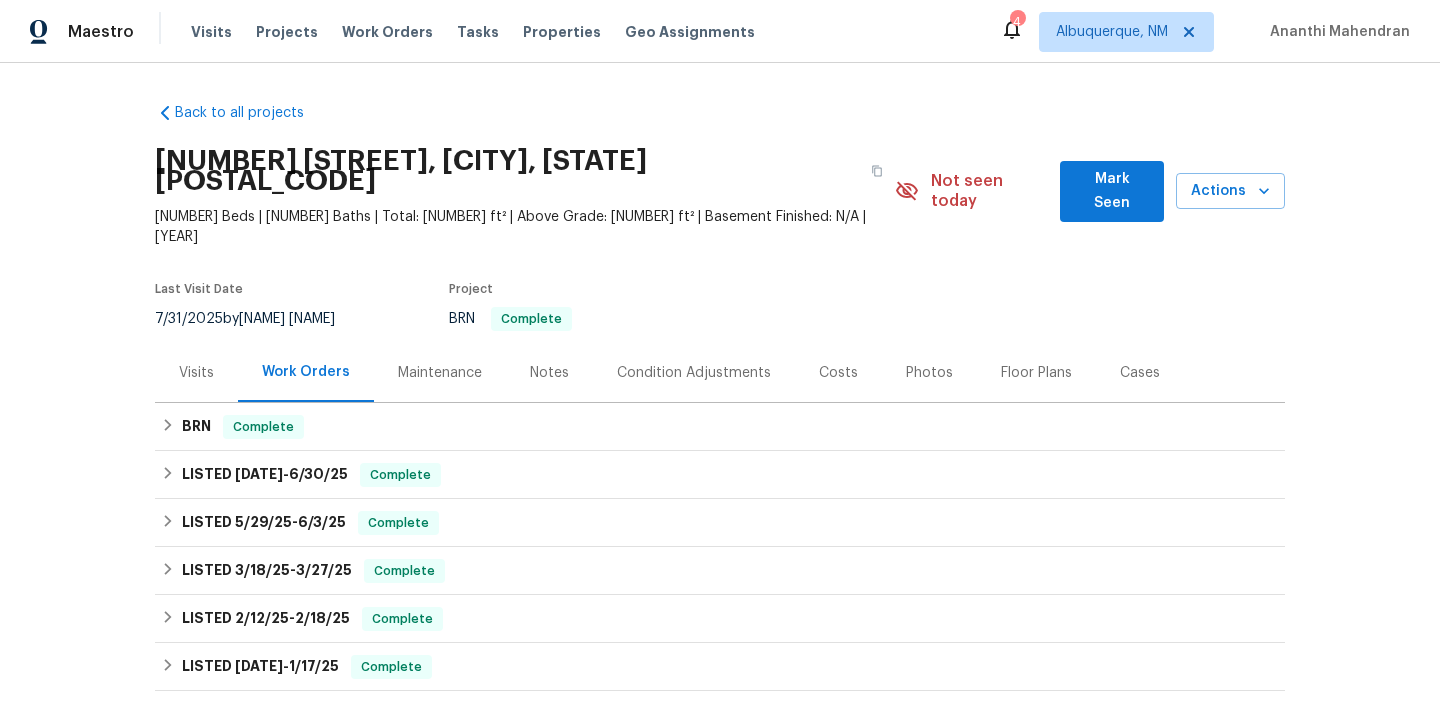 scroll, scrollTop: 0, scrollLeft: 0, axis: both 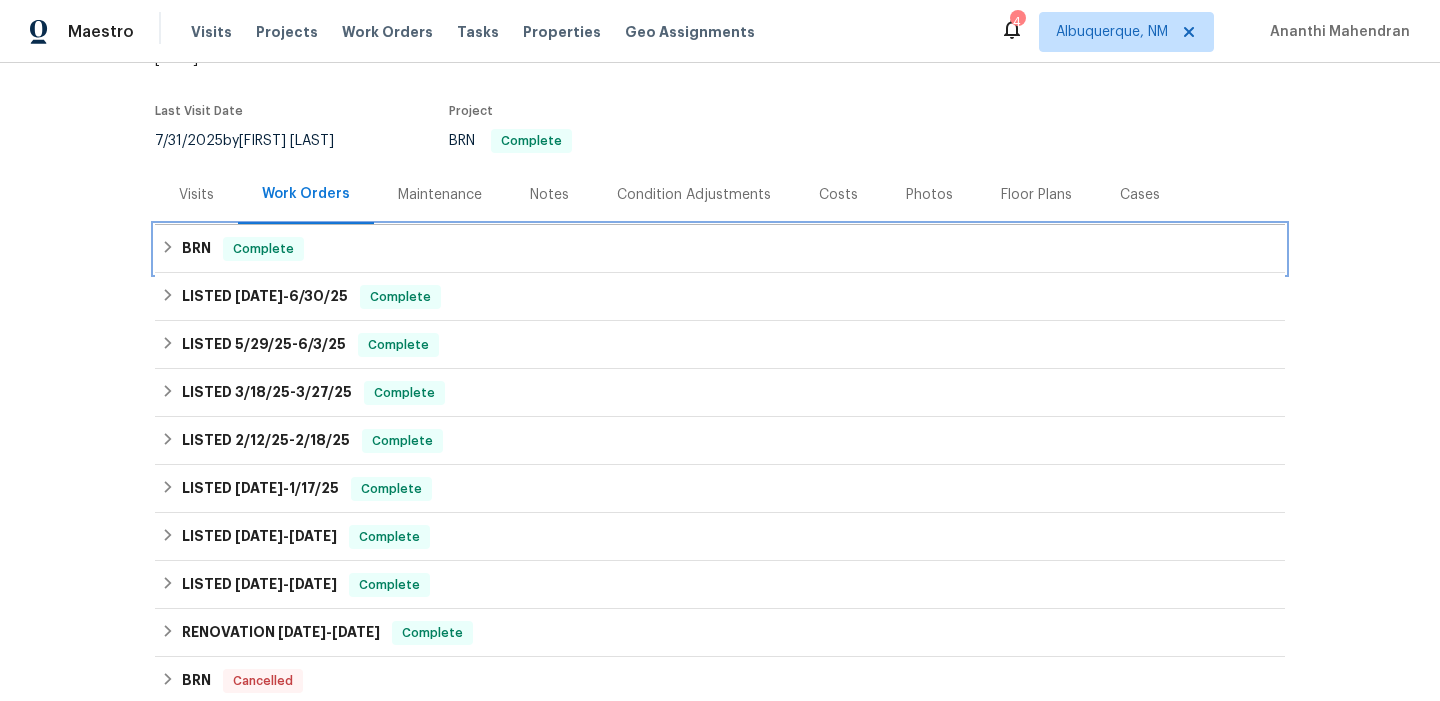 click on "Complete" at bounding box center (263, 249) 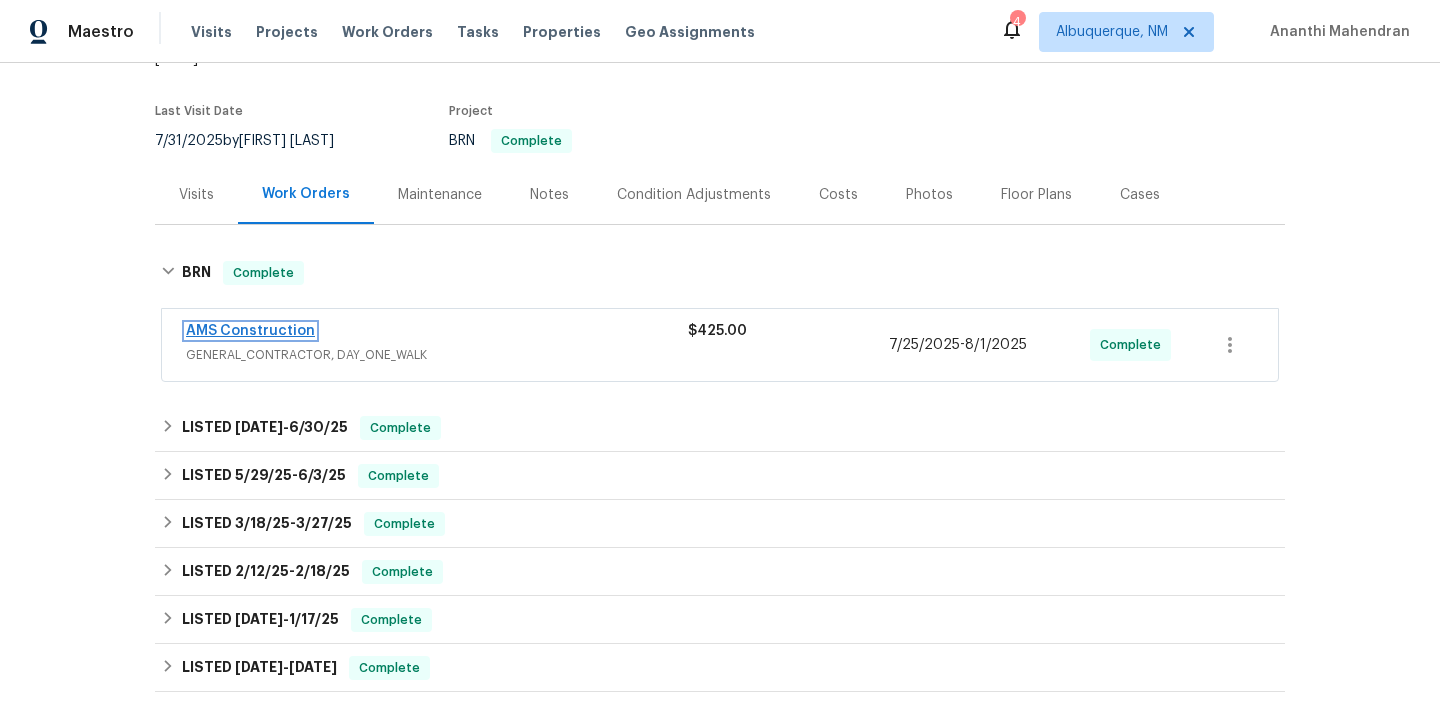 click on "AMS Construction" at bounding box center (250, 331) 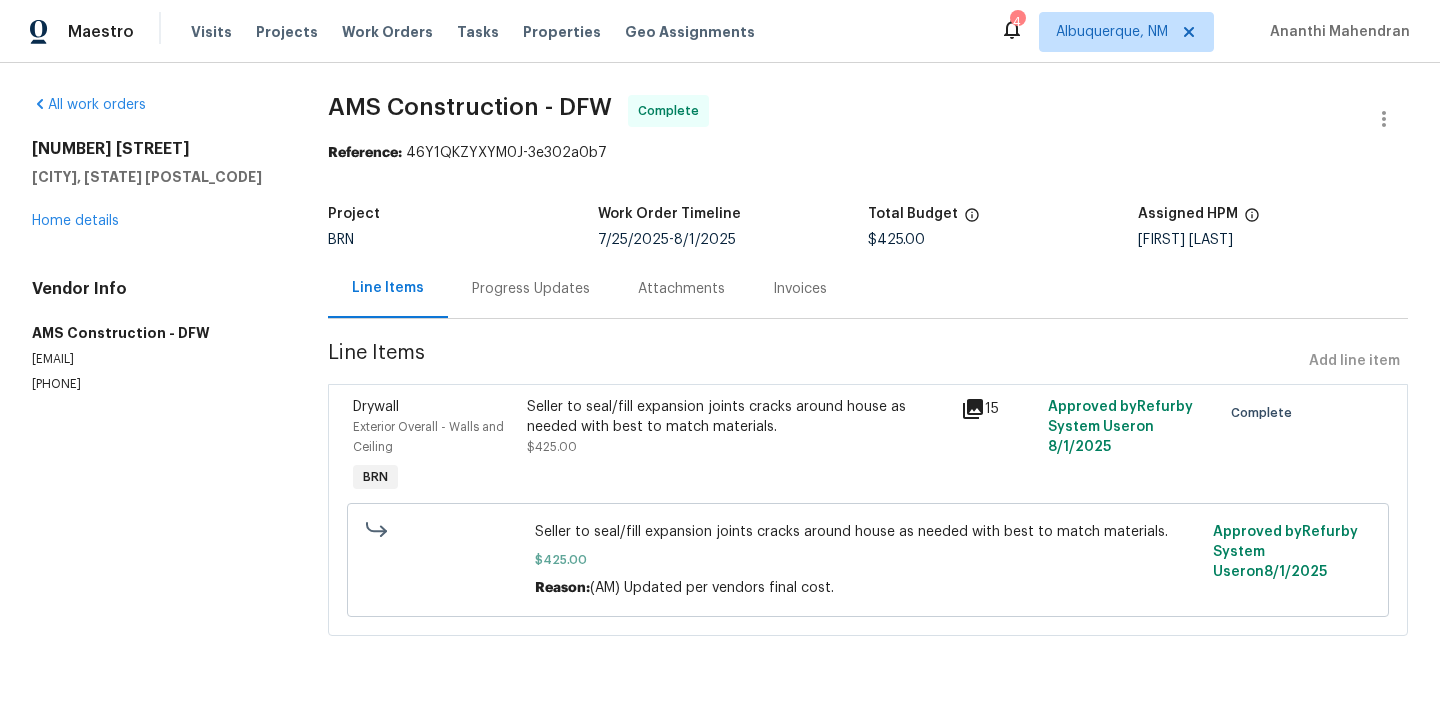 click on "Seller to seal/fill expansion joints cracks around house as needed with best to match materials." at bounding box center [738, 417] 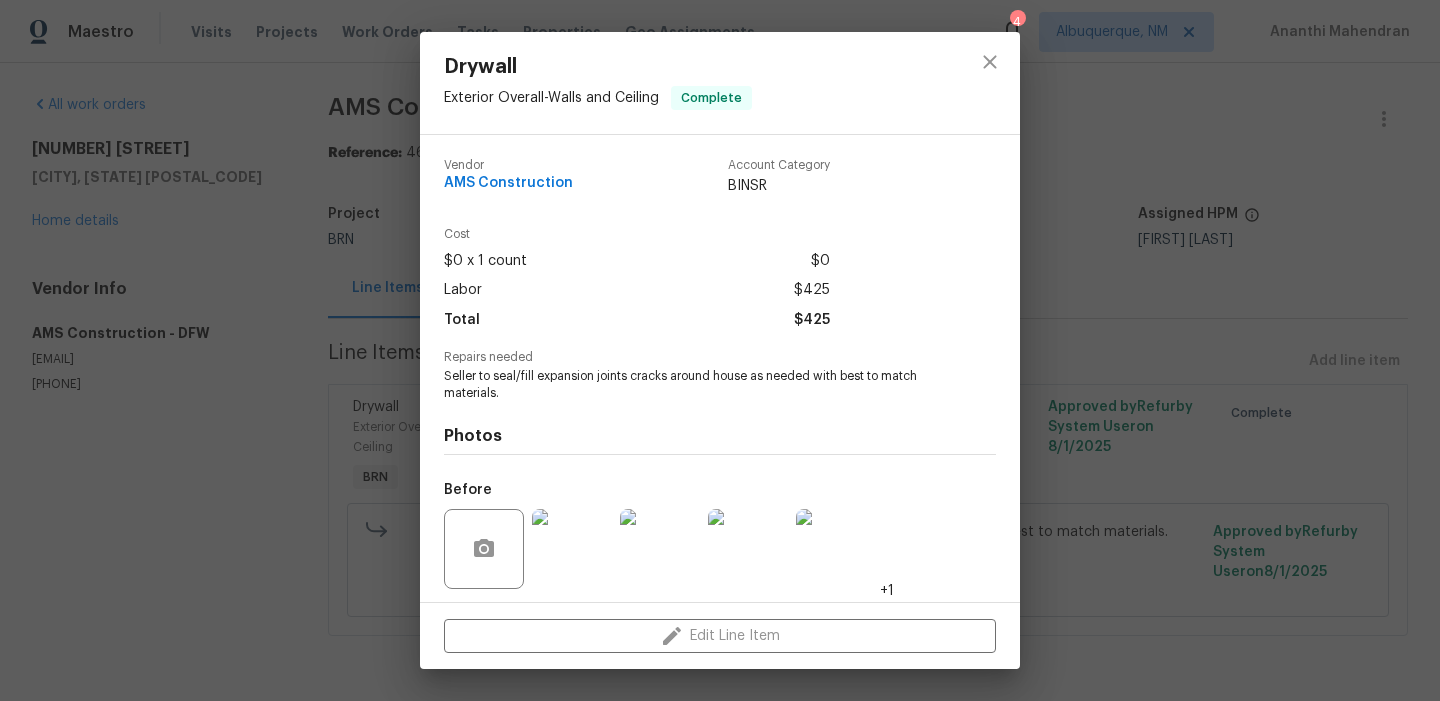scroll, scrollTop: 137, scrollLeft: 0, axis: vertical 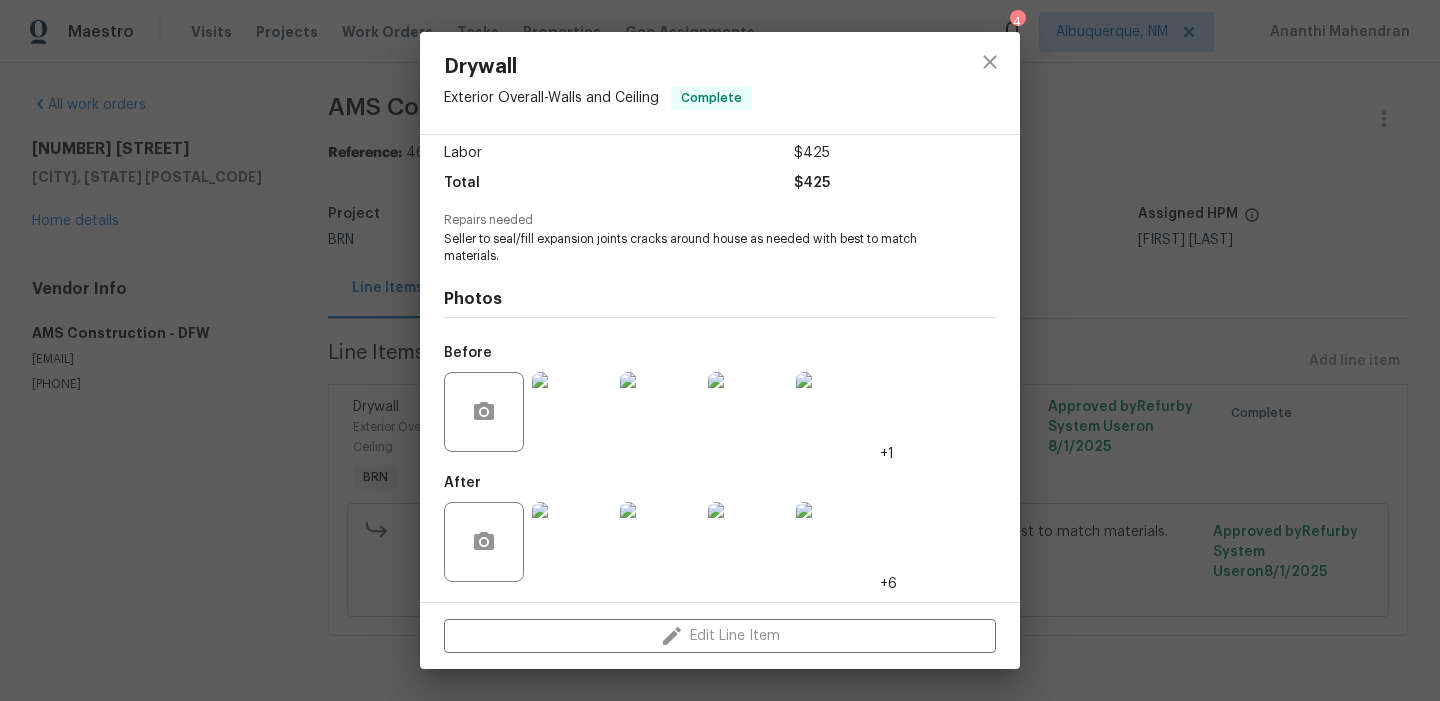 click at bounding box center [572, 542] 